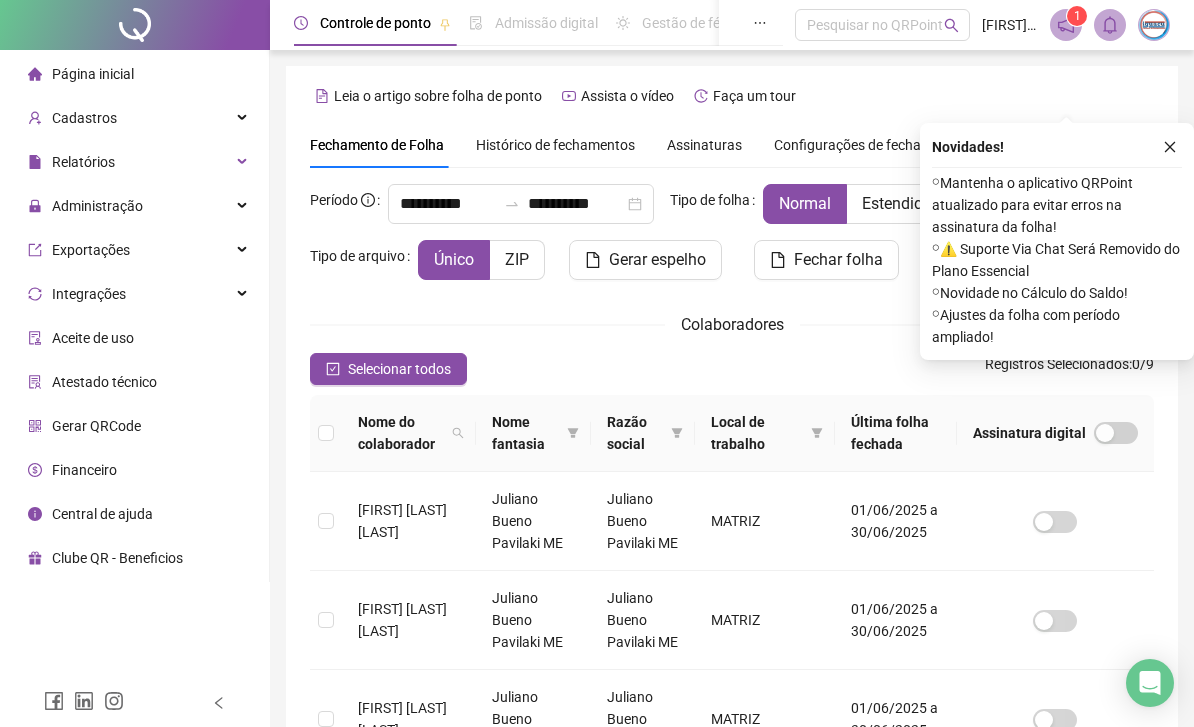 scroll, scrollTop: 70, scrollLeft: 0, axis: vertical 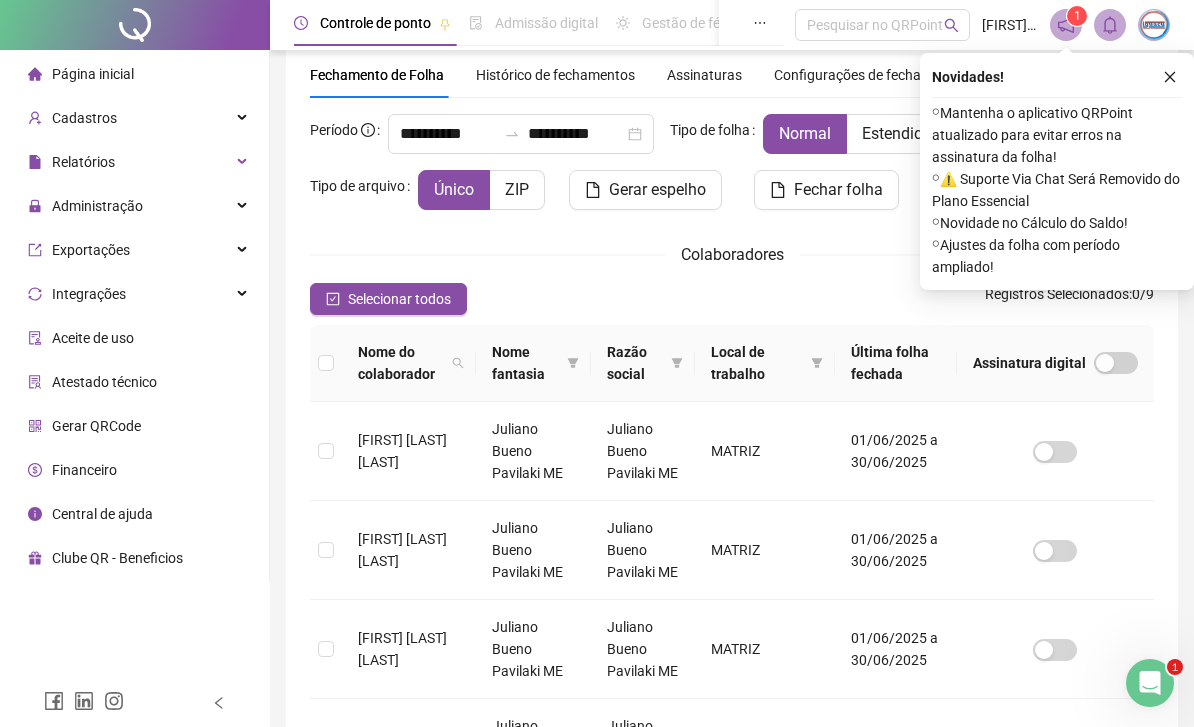 click on "Administração" at bounding box center (134, 206) 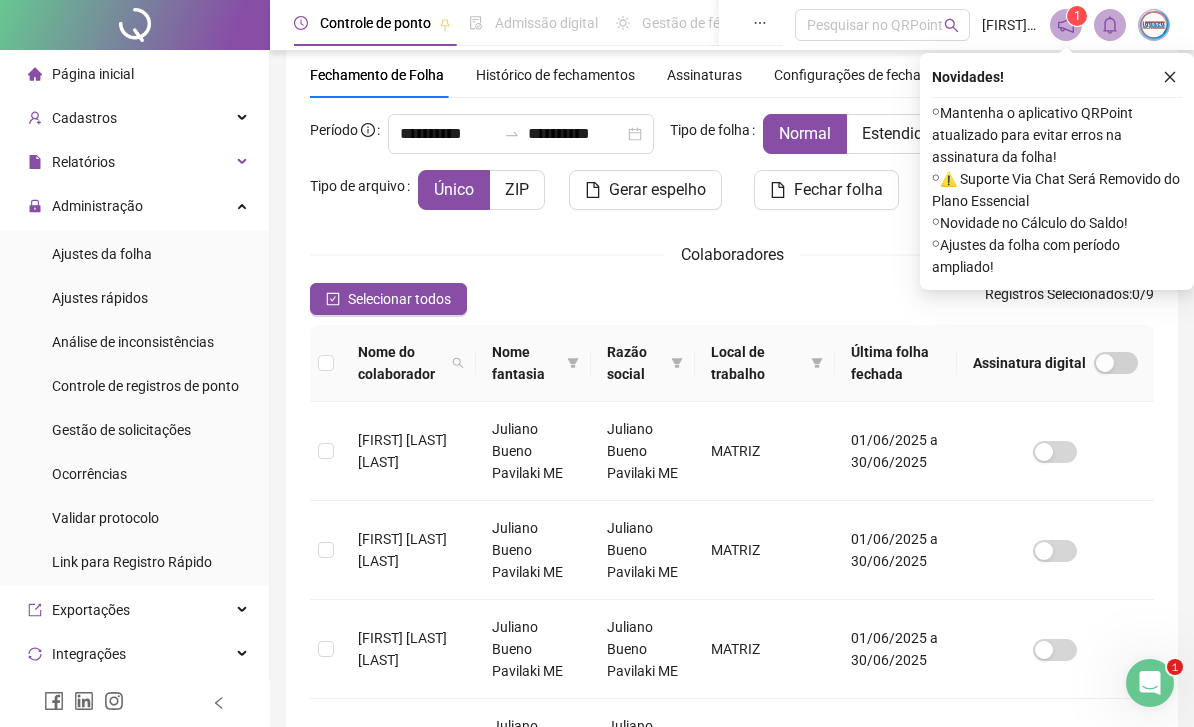 click on "Ajustes da folha" at bounding box center (102, 254) 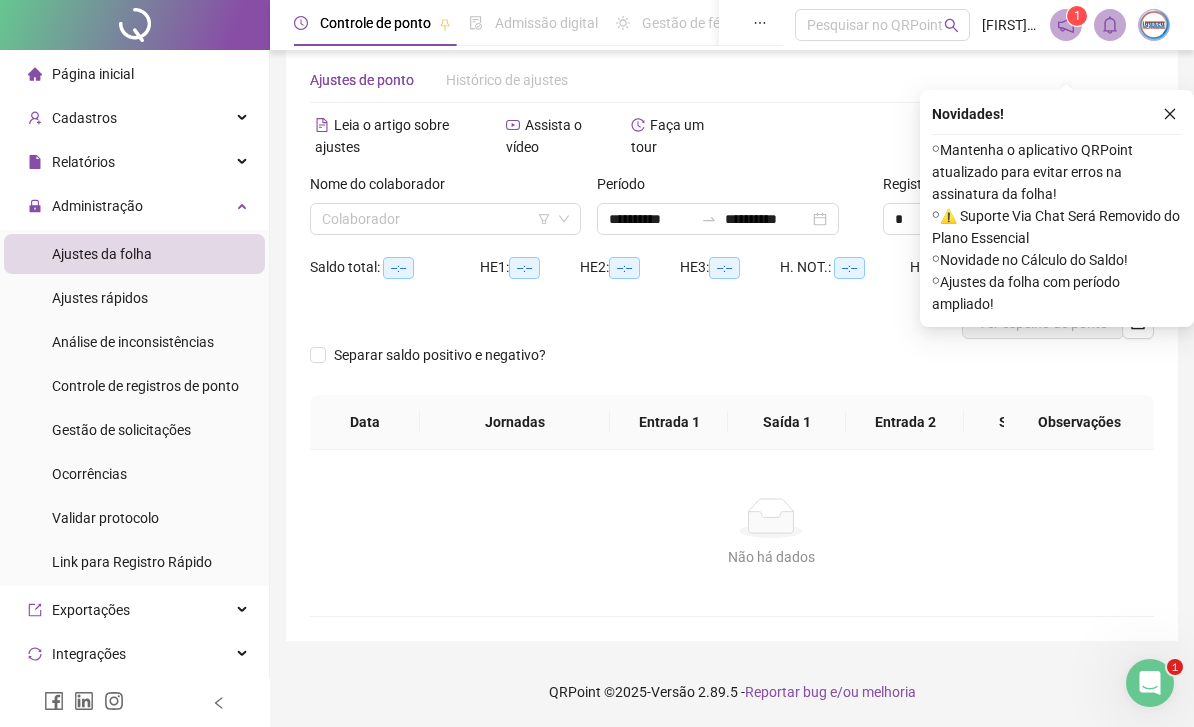scroll, scrollTop: 64, scrollLeft: 0, axis: vertical 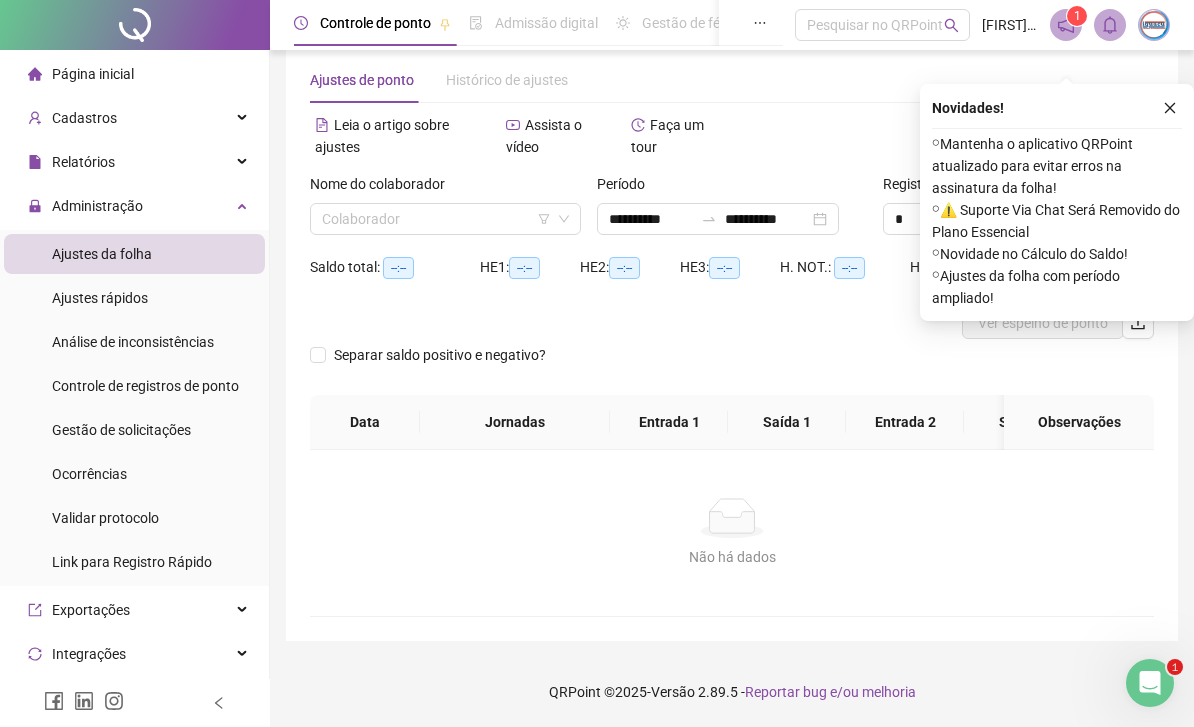 click at bounding box center [436, 219] 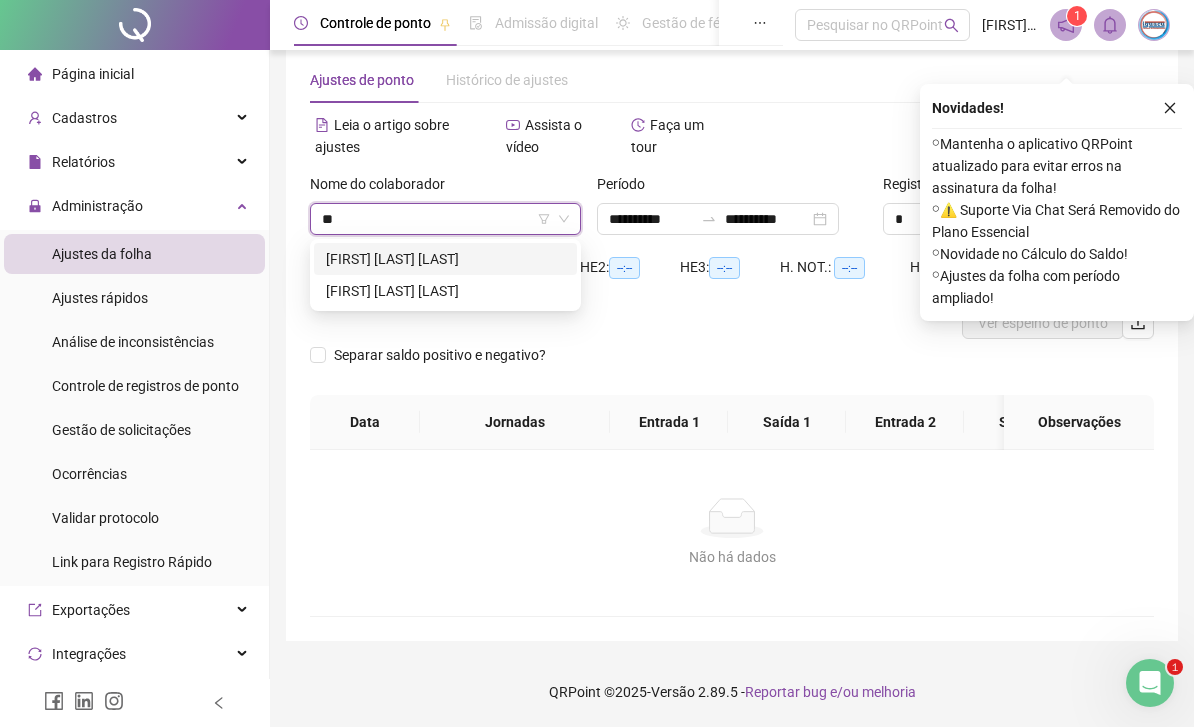 type on "***" 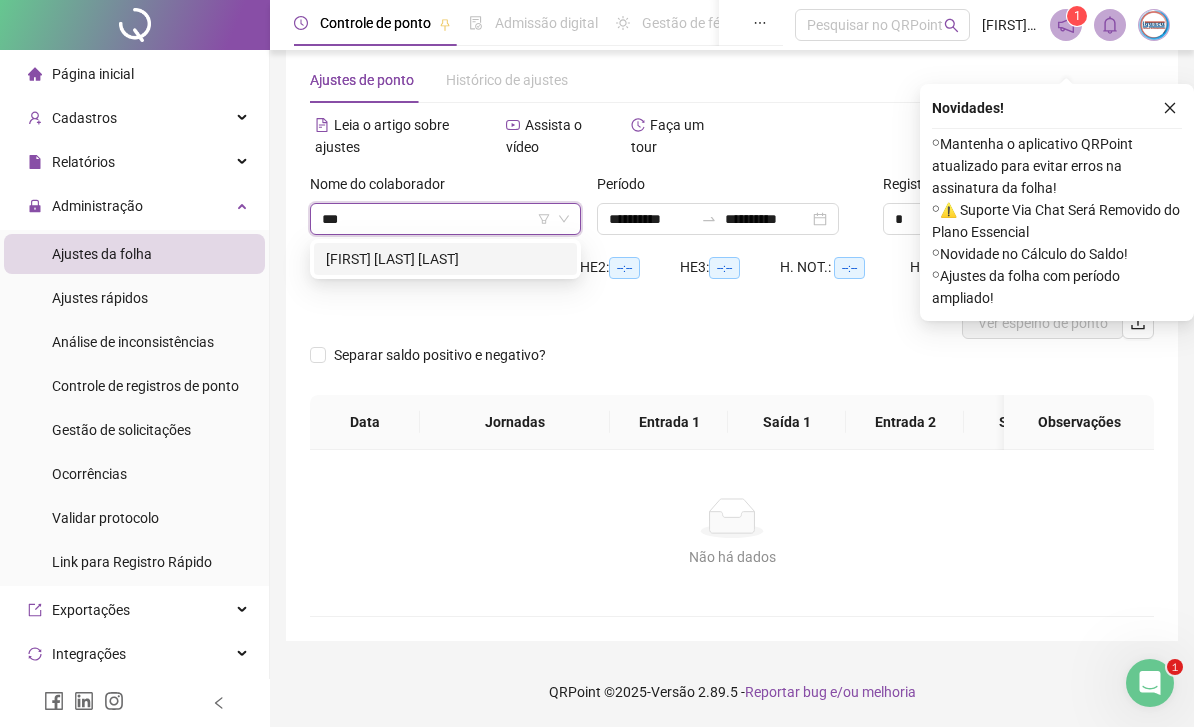 click on "[FIRST] [LAST] [LAST]" at bounding box center [445, 259] 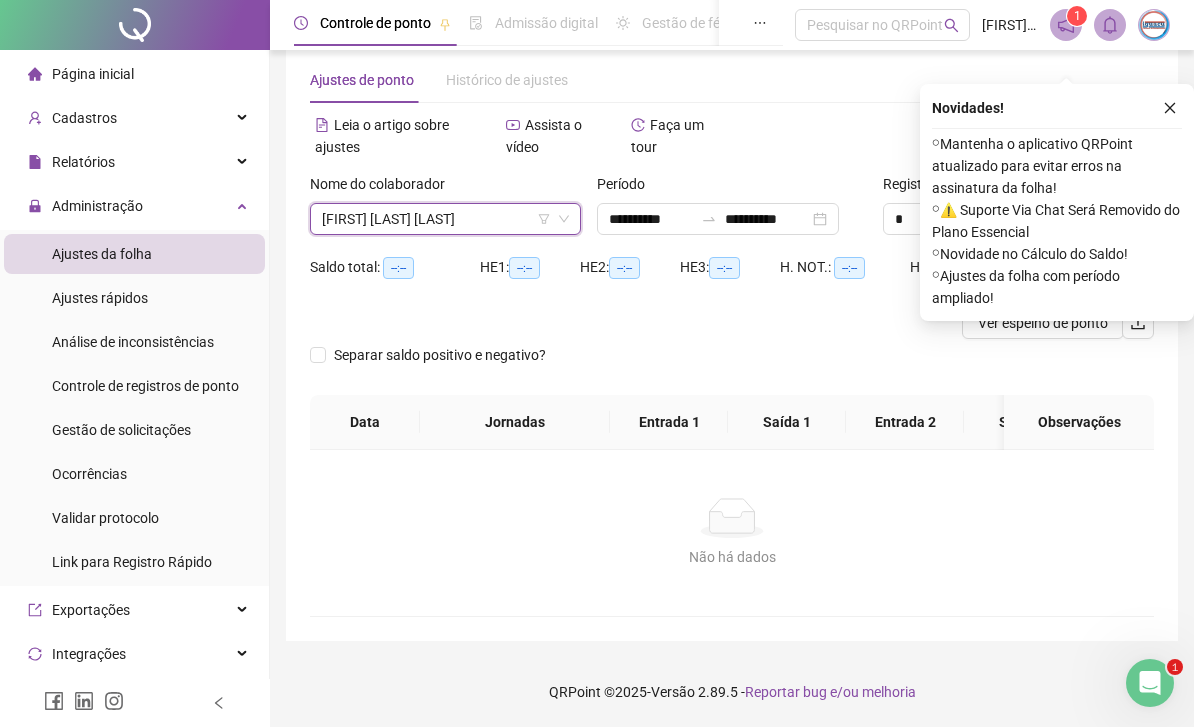 click at bounding box center [1170, 108] 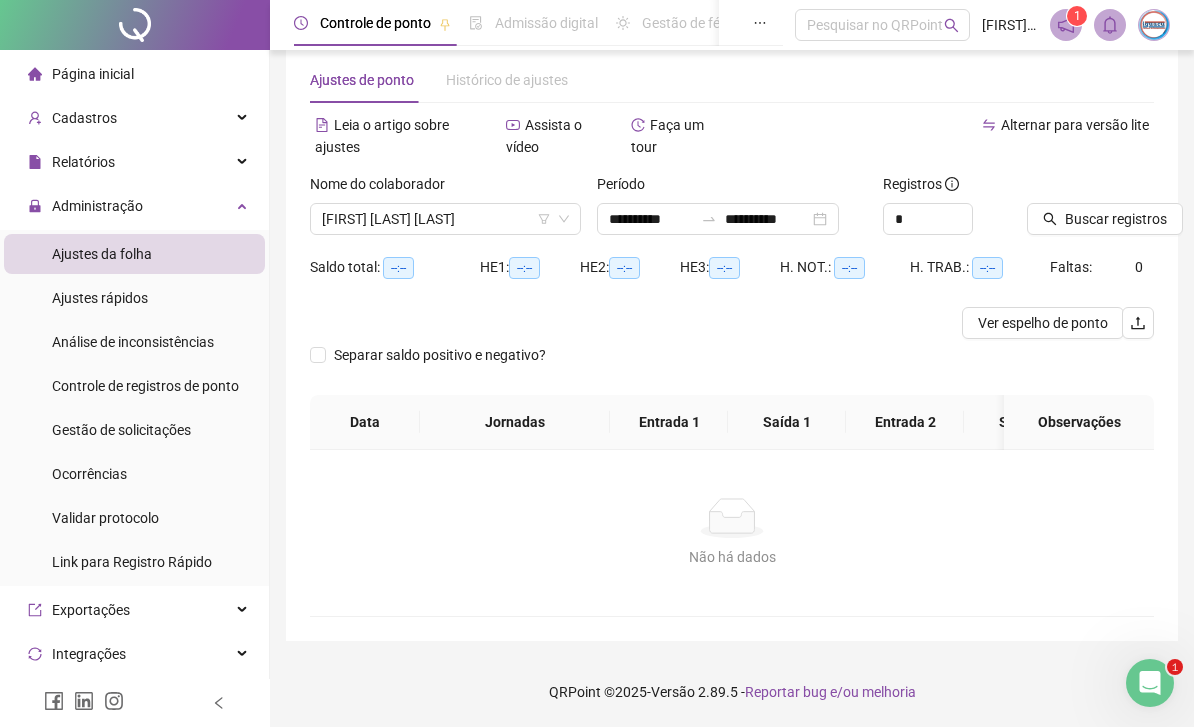 click on "Buscar registros" at bounding box center [1116, 219] 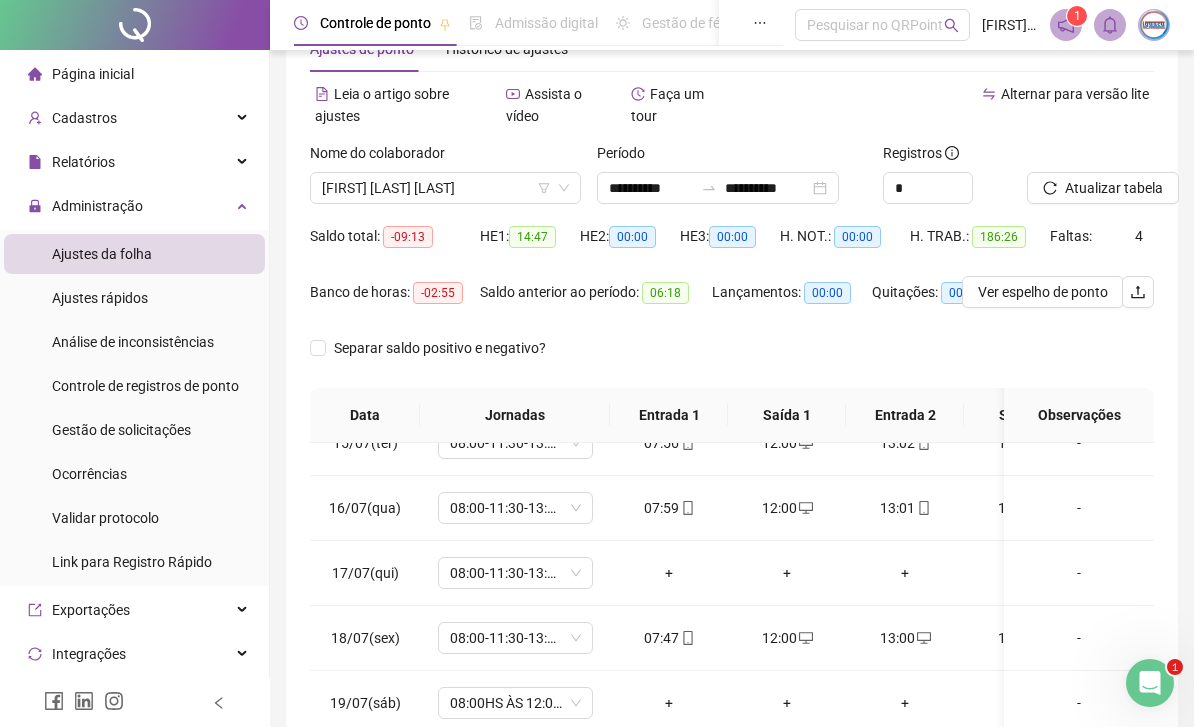 scroll, scrollTop: 943, scrollLeft: 0, axis: vertical 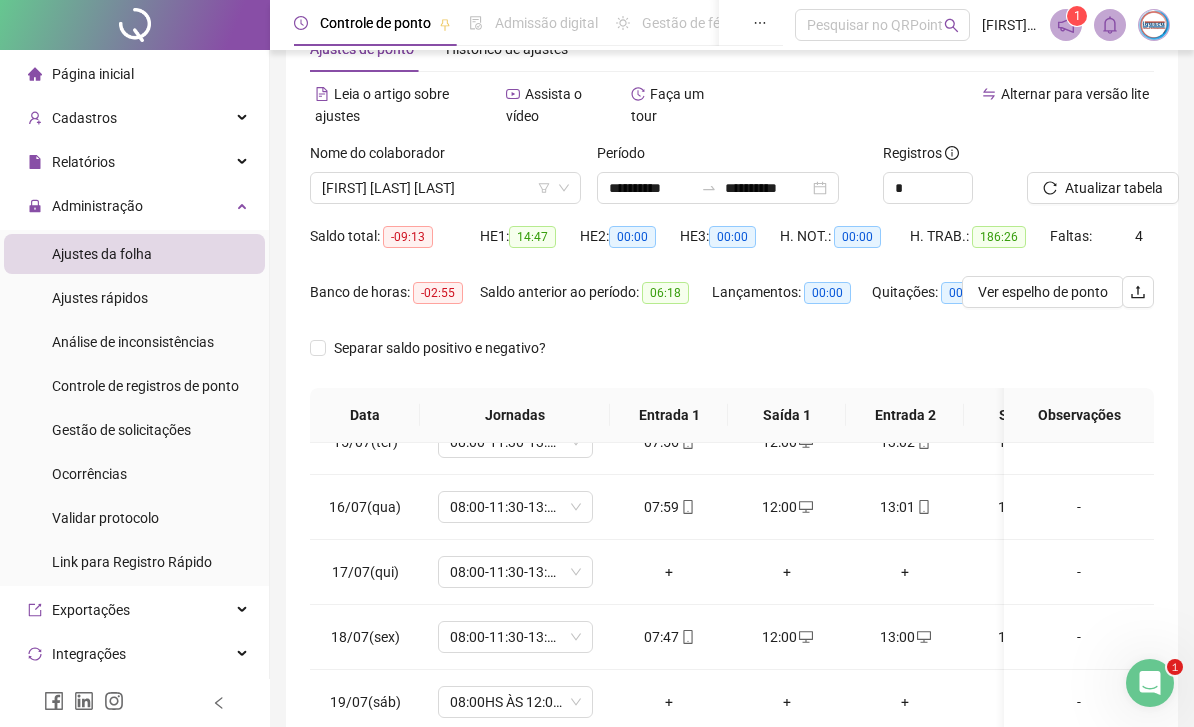 click 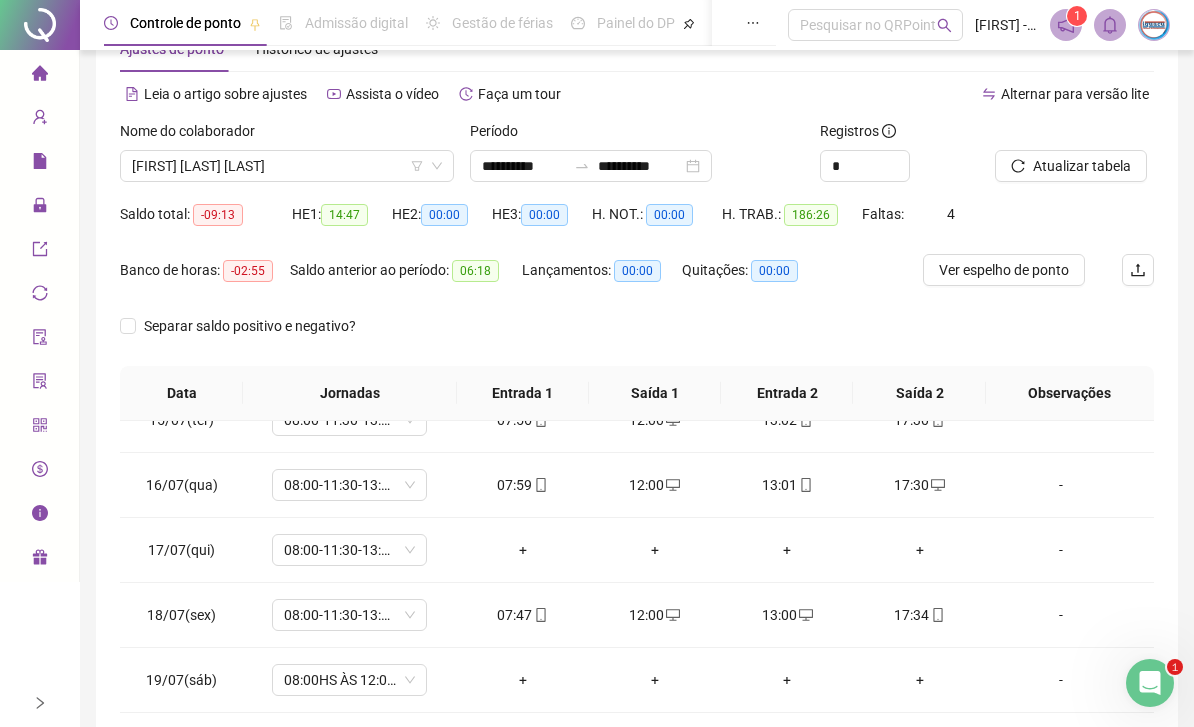 click on "+" at bounding box center (522, 550) 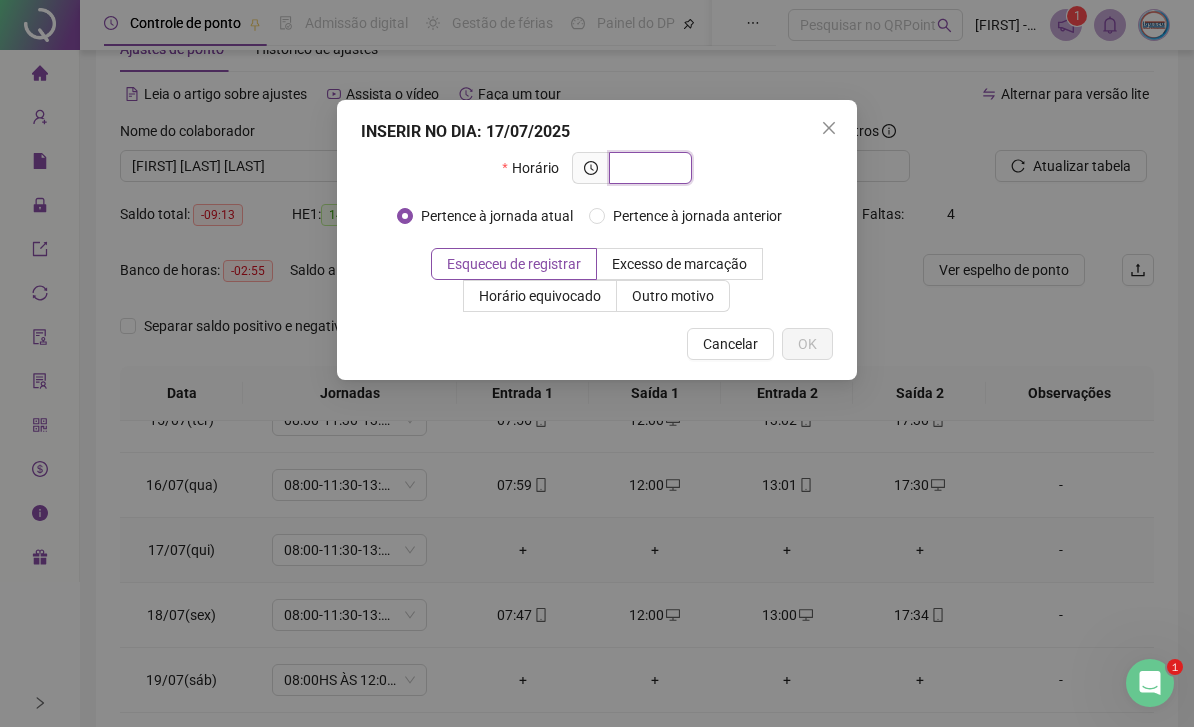click at bounding box center [648, 168] 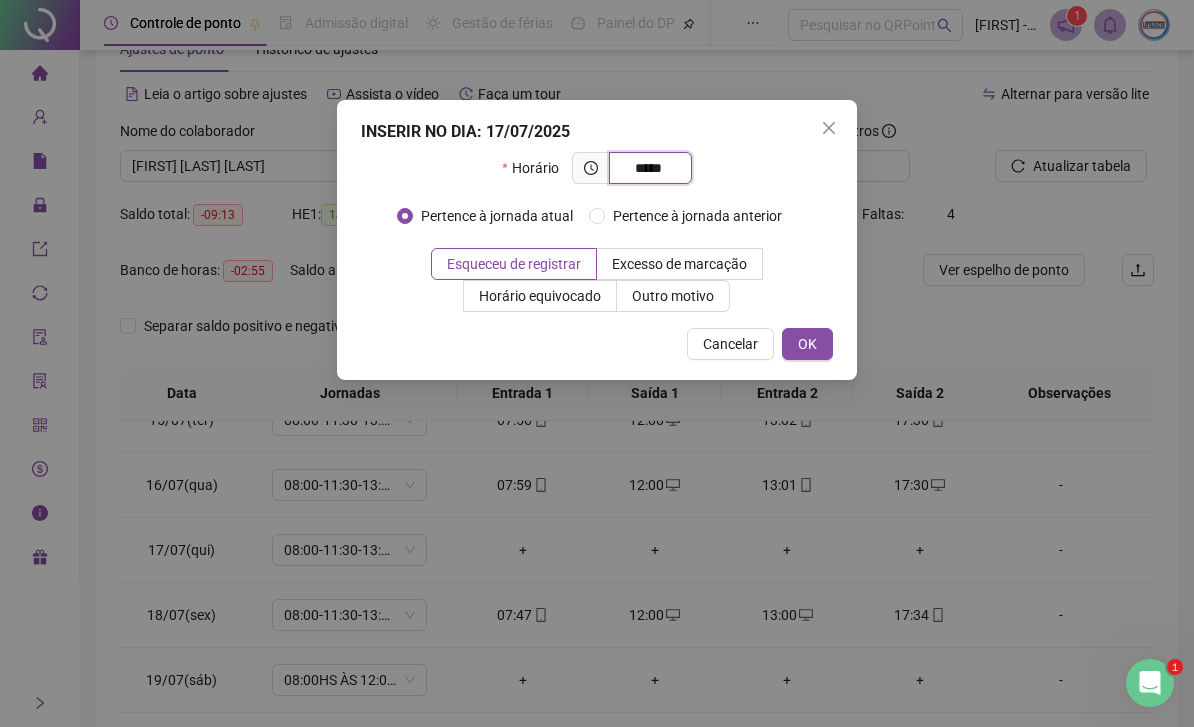 type on "*****" 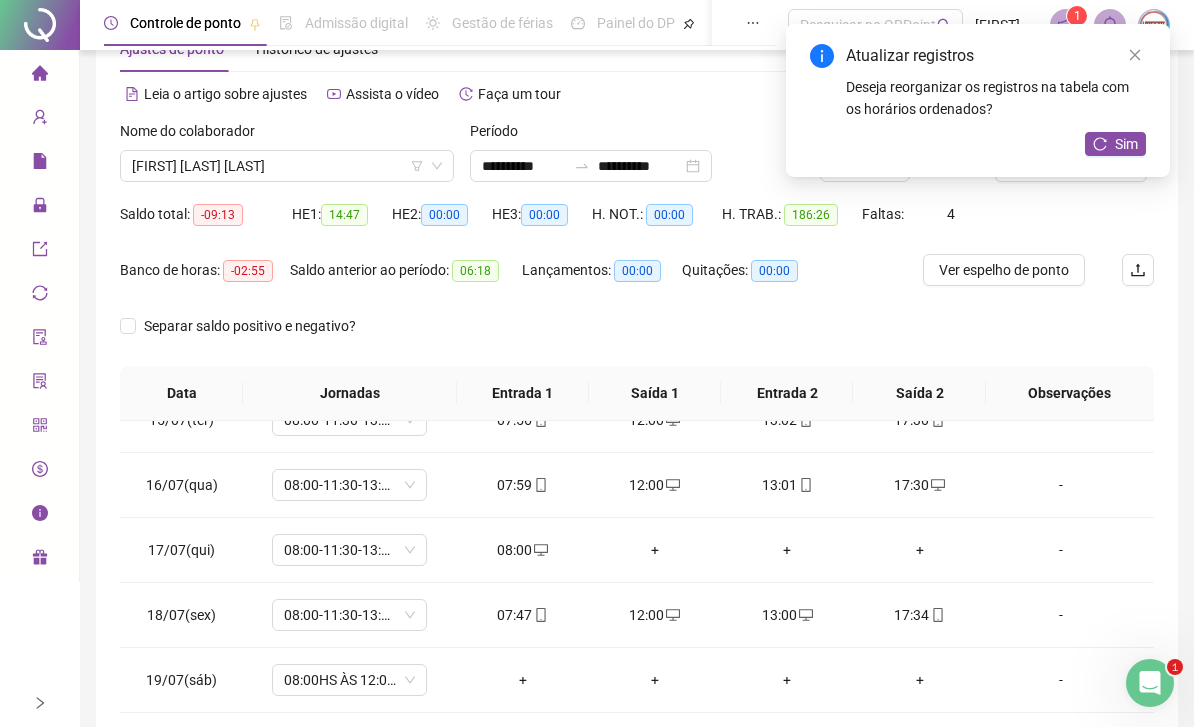 click on "+" at bounding box center (655, 550) 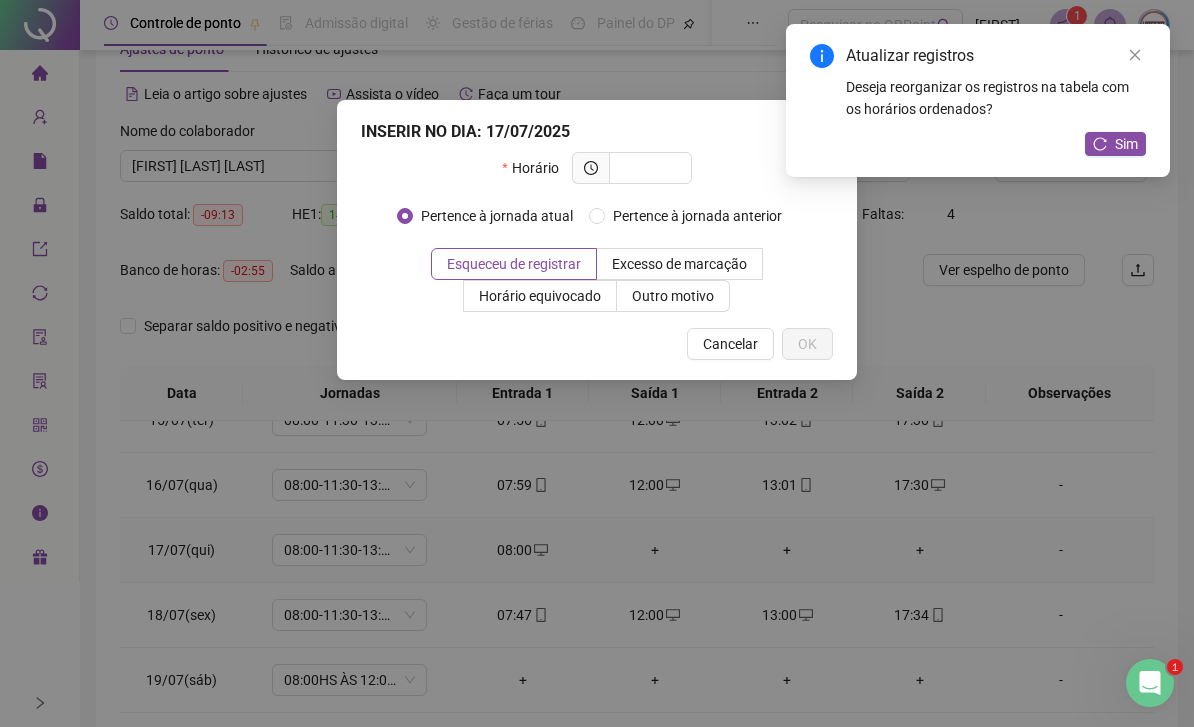 click at bounding box center [648, 168] 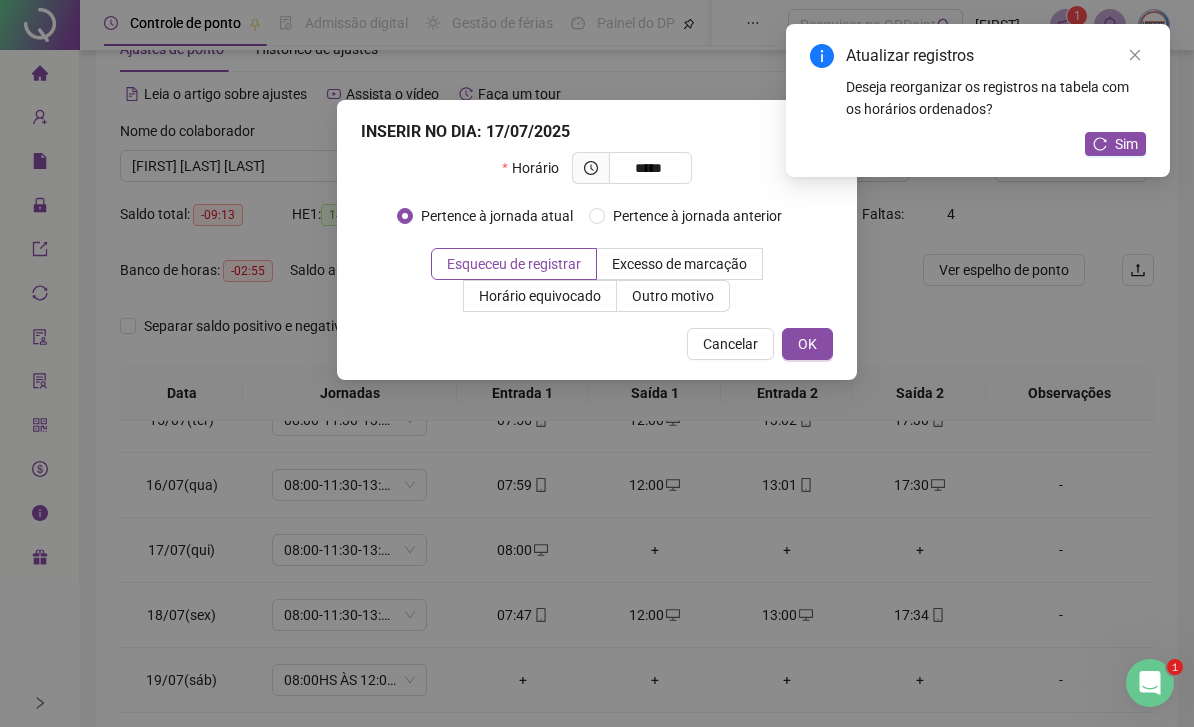 type on "*****" 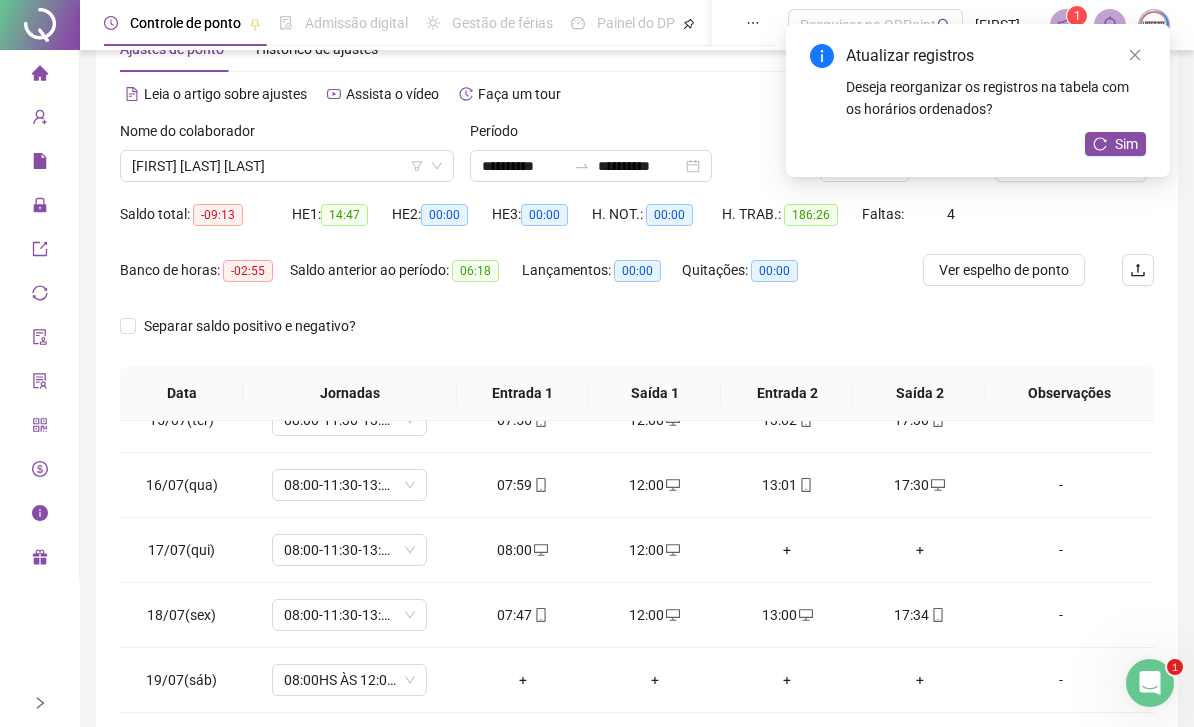 click on "+" at bounding box center (787, 550) 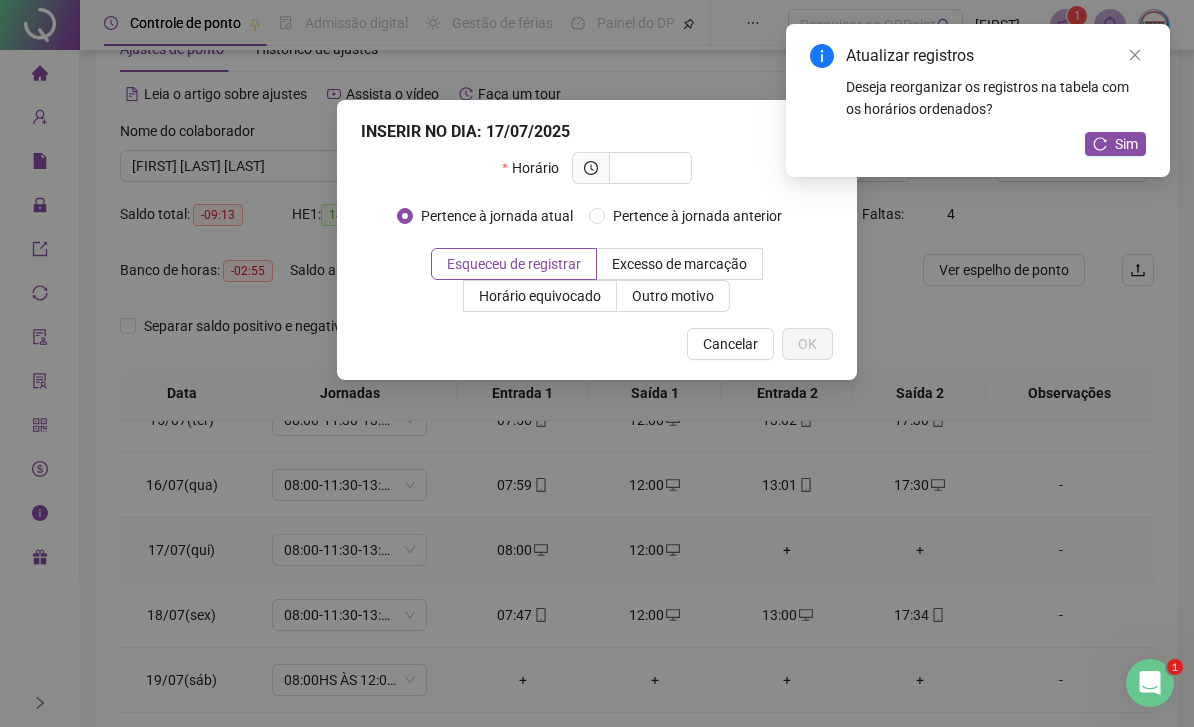 click at bounding box center (648, 168) 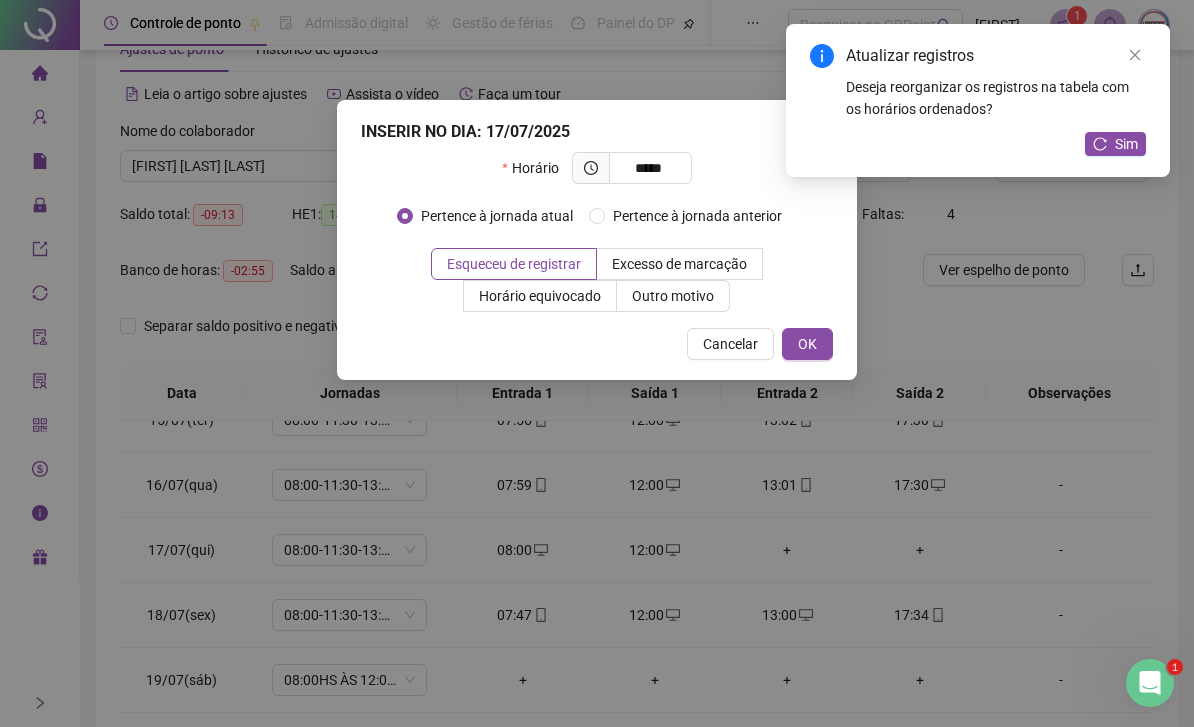 type on "*****" 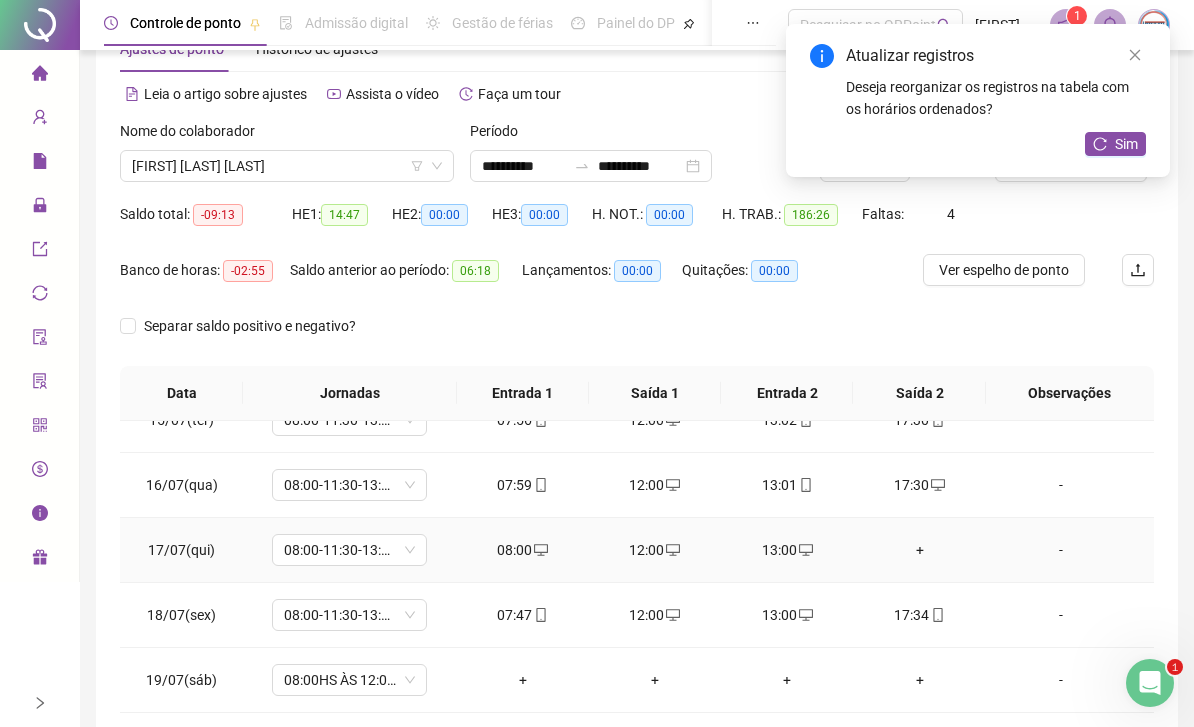 click on "+" at bounding box center [919, 550] 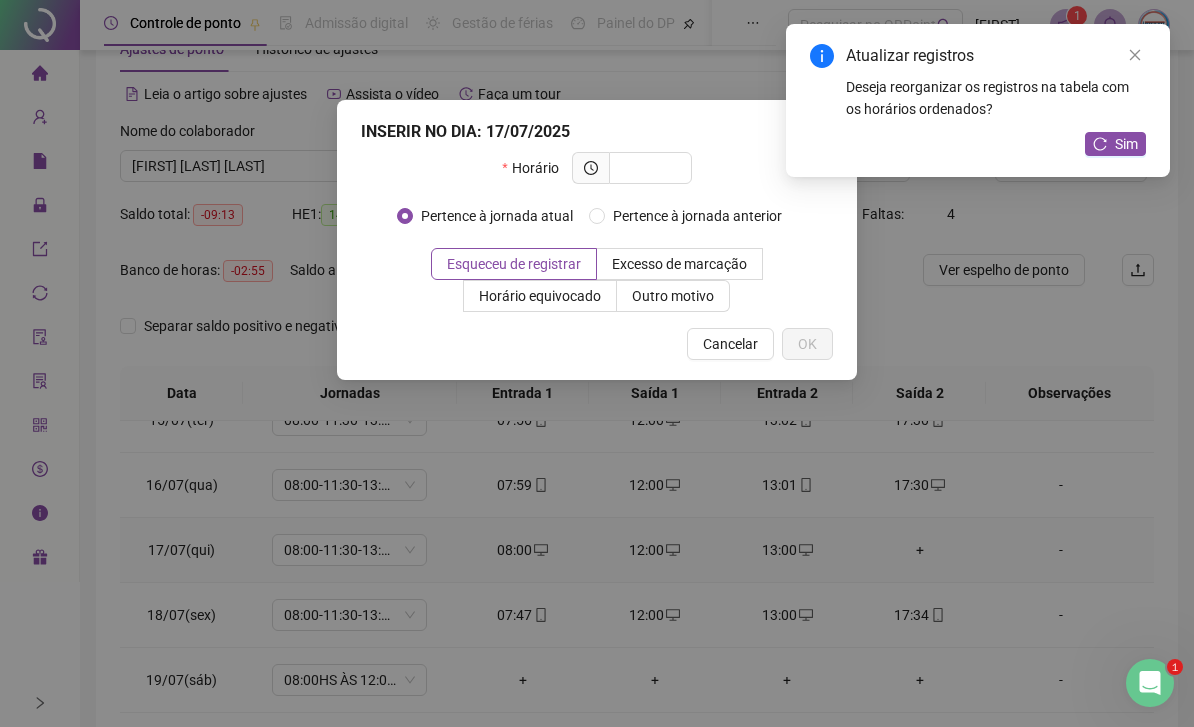 click at bounding box center [648, 168] 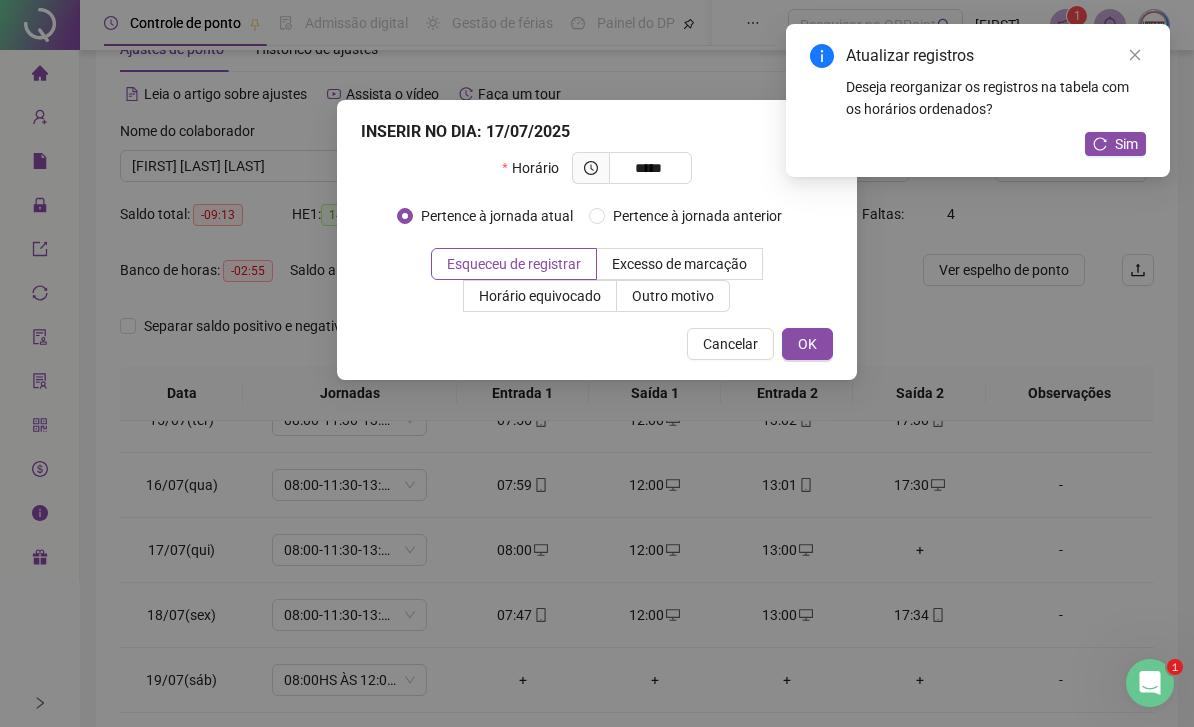 type on "*****" 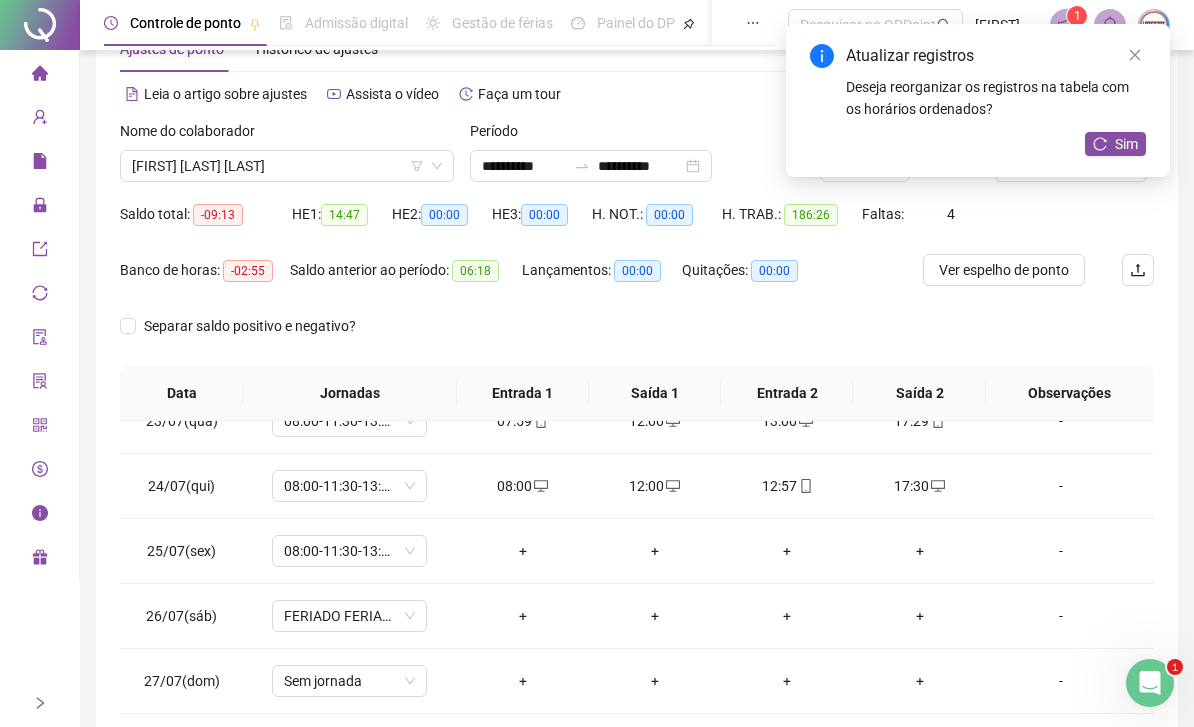 scroll, scrollTop: 1486, scrollLeft: 0, axis: vertical 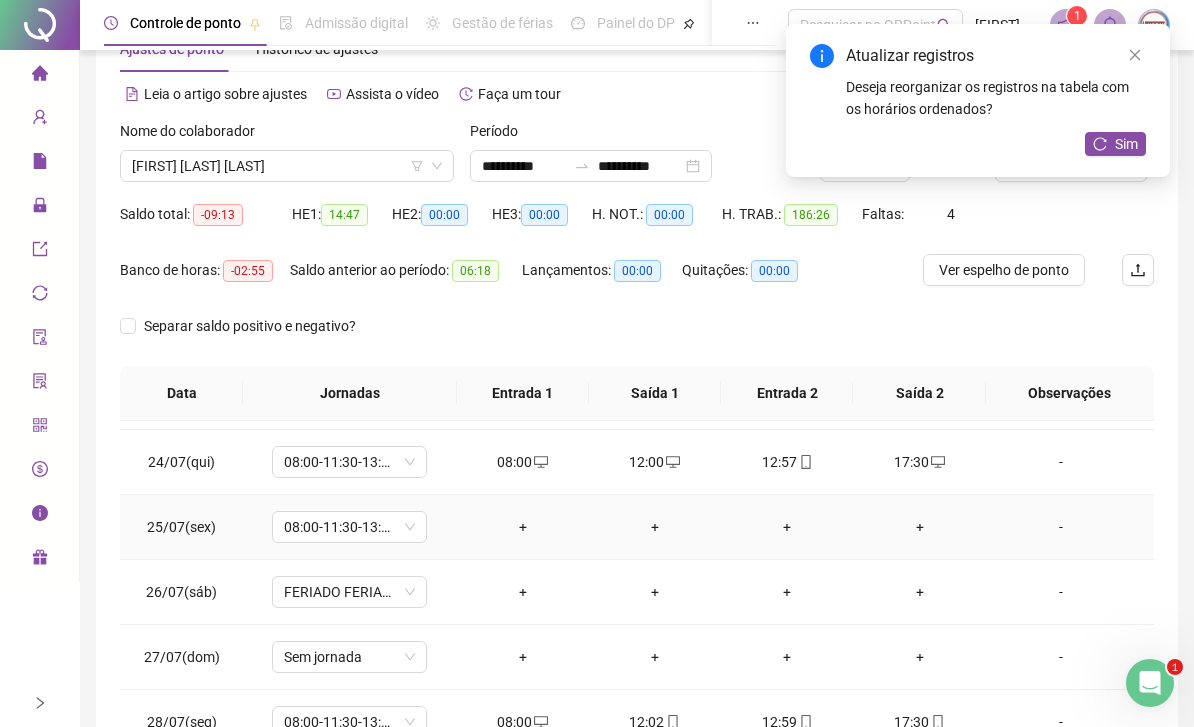 click on "+" at bounding box center [522, 527] 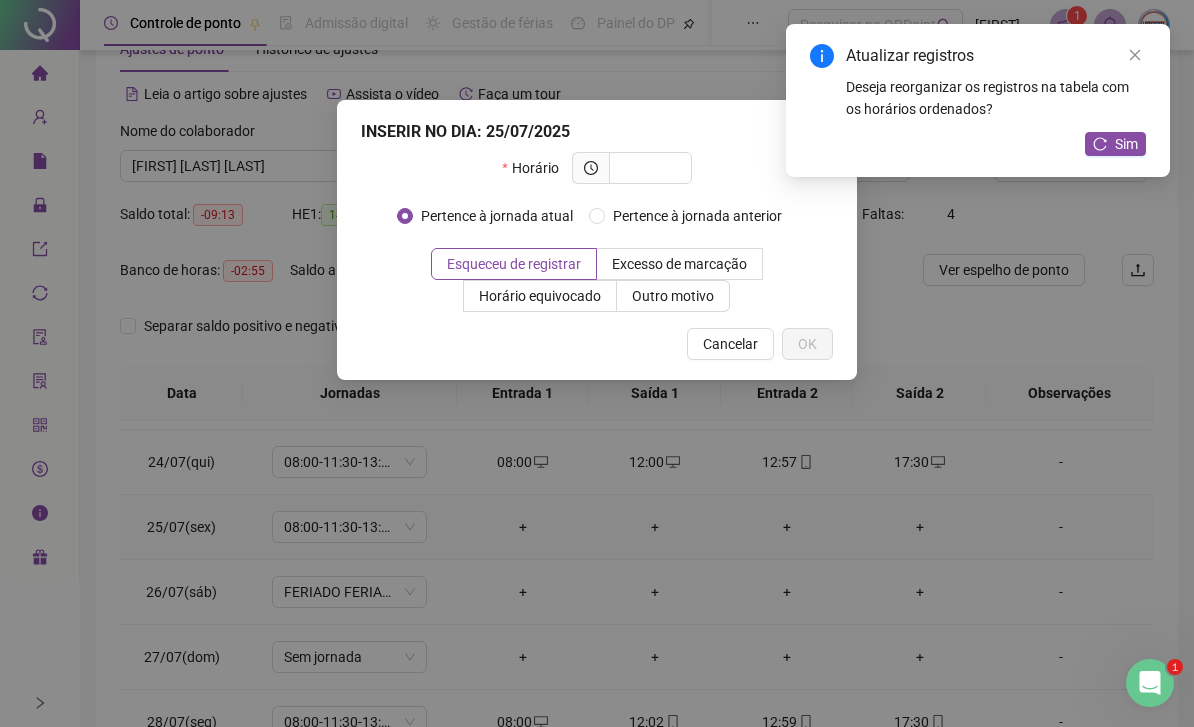 click at bounding box center [648, 168] 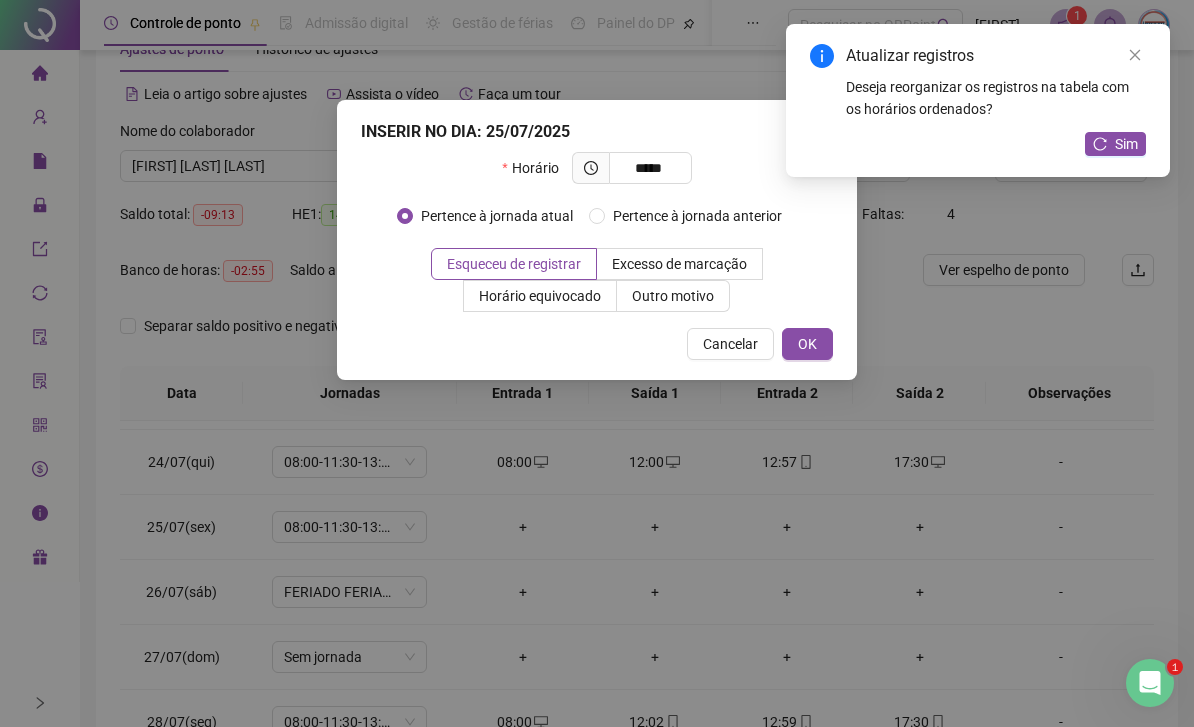 type on "*****" 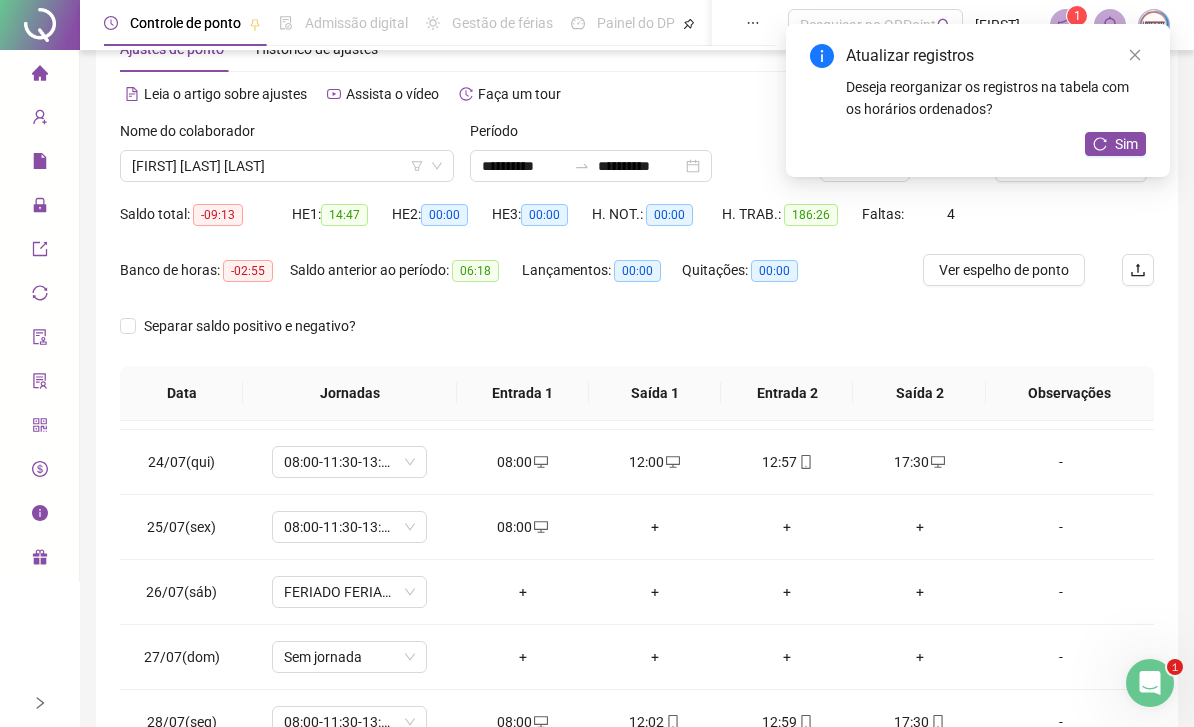click on "+" at bounding box center [655, 527] 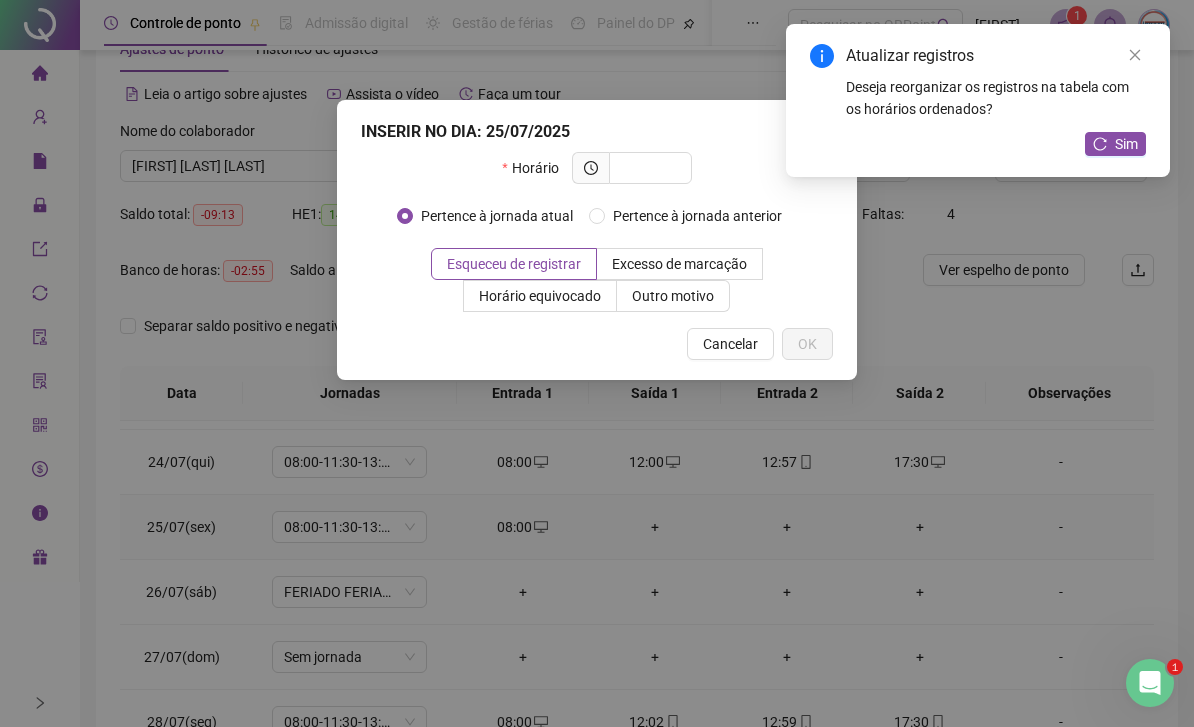 click at bounding box center [648, 168] 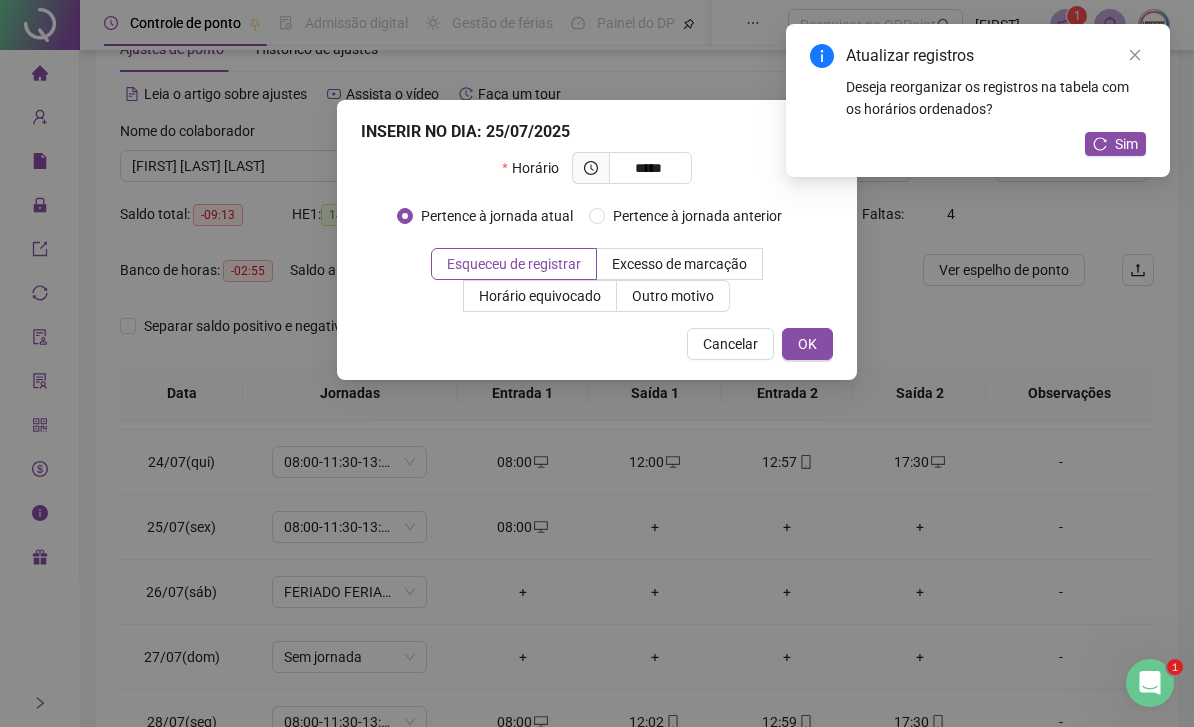 type on "*****" 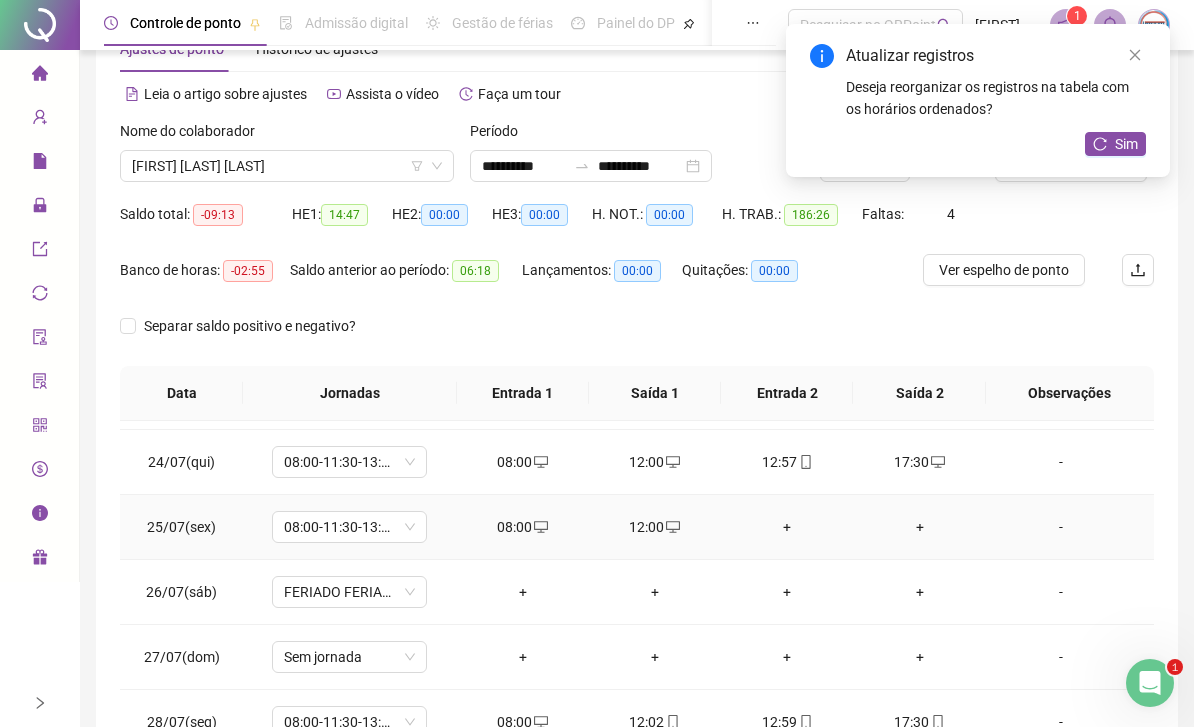 click on "+" at bounding box center [787, 527] 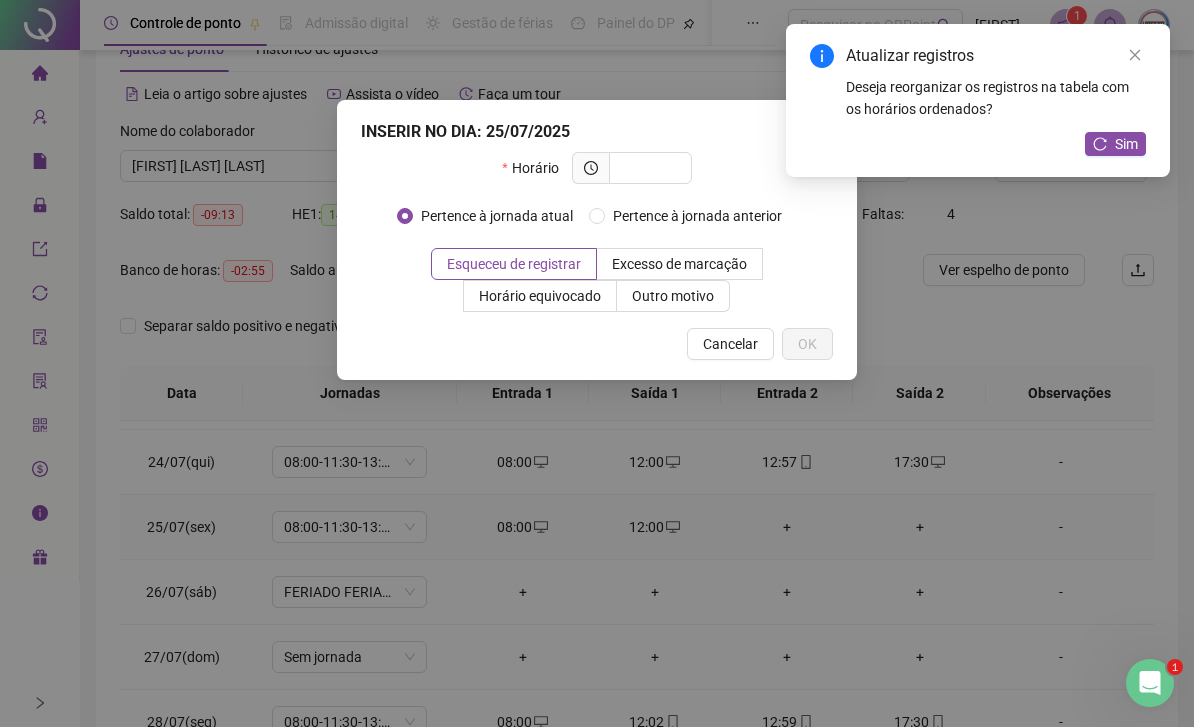 click at bounding box center (648, 168) 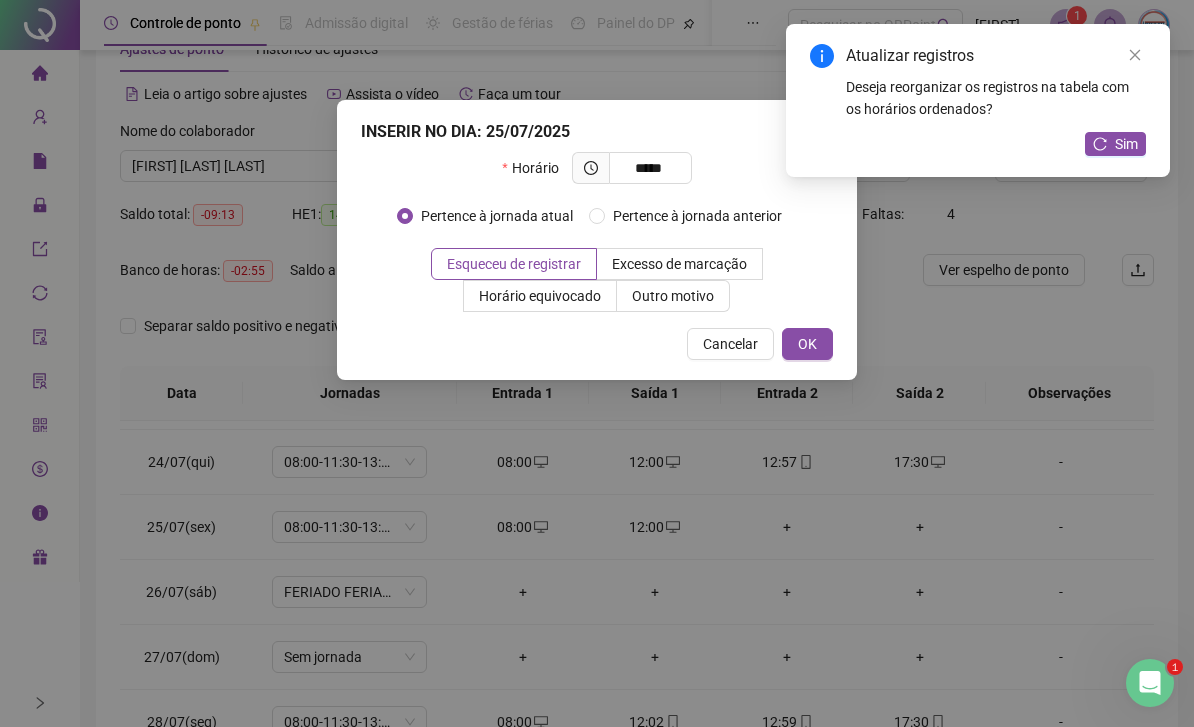 type on "*****" 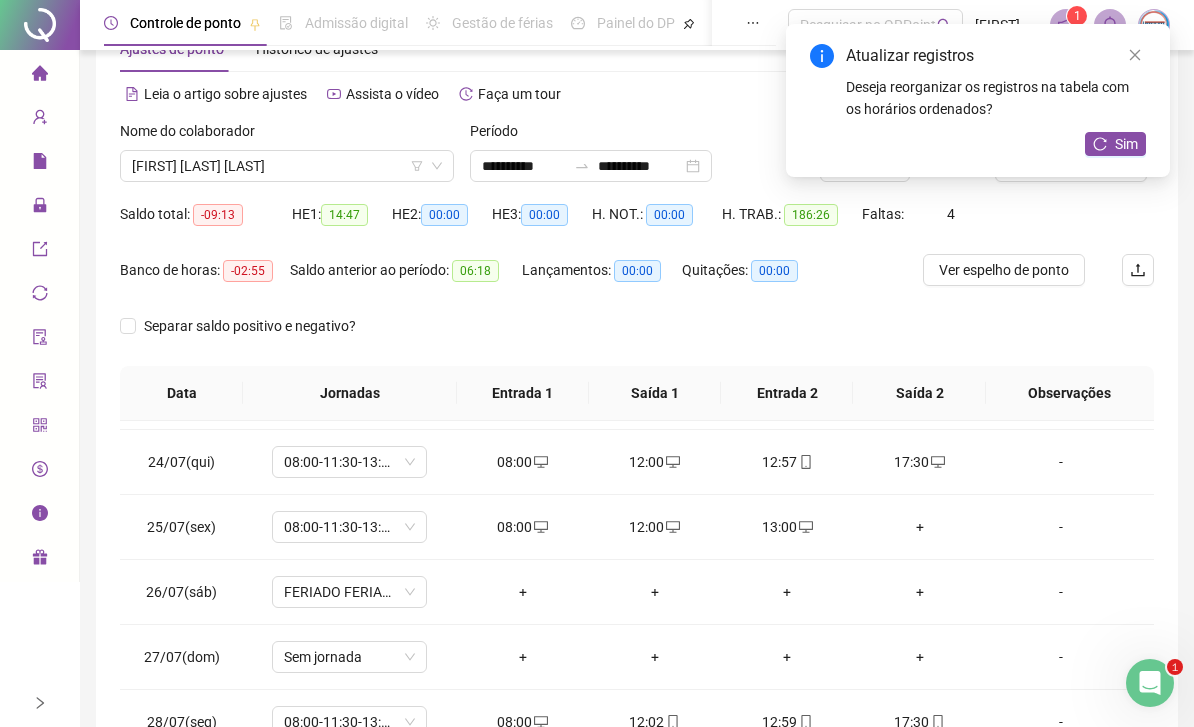 click on "+" at bounding box center [919, 527] 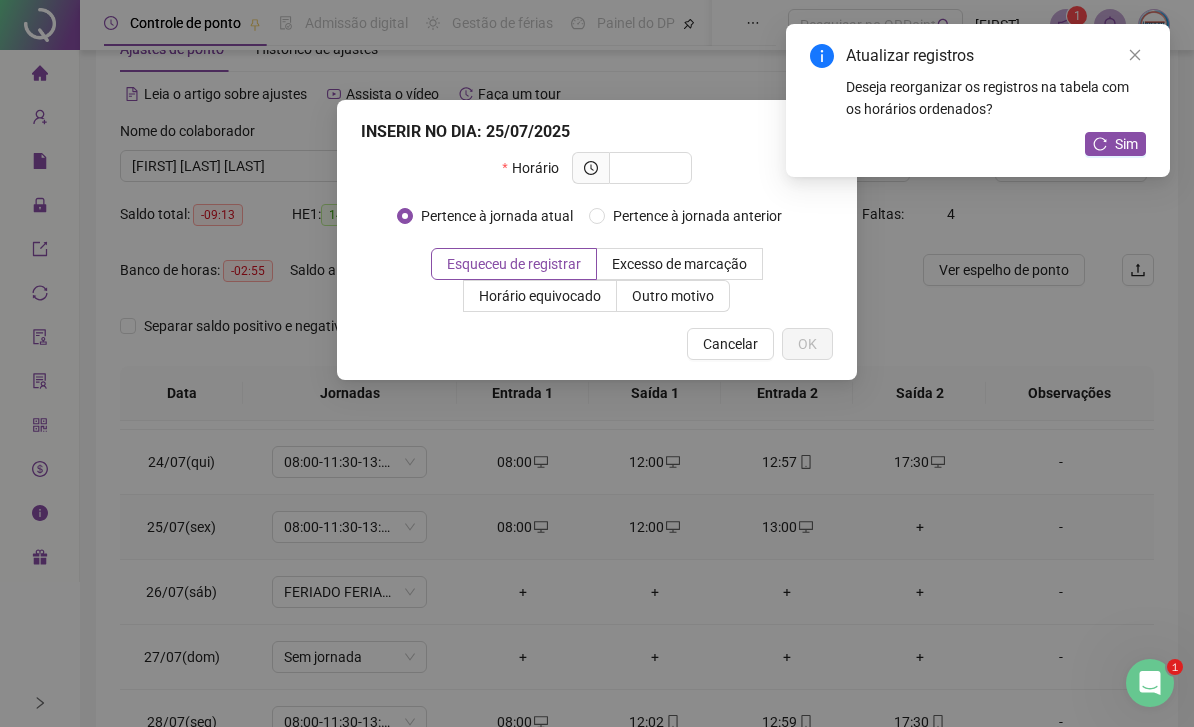 click at bounding box center [648, 168] 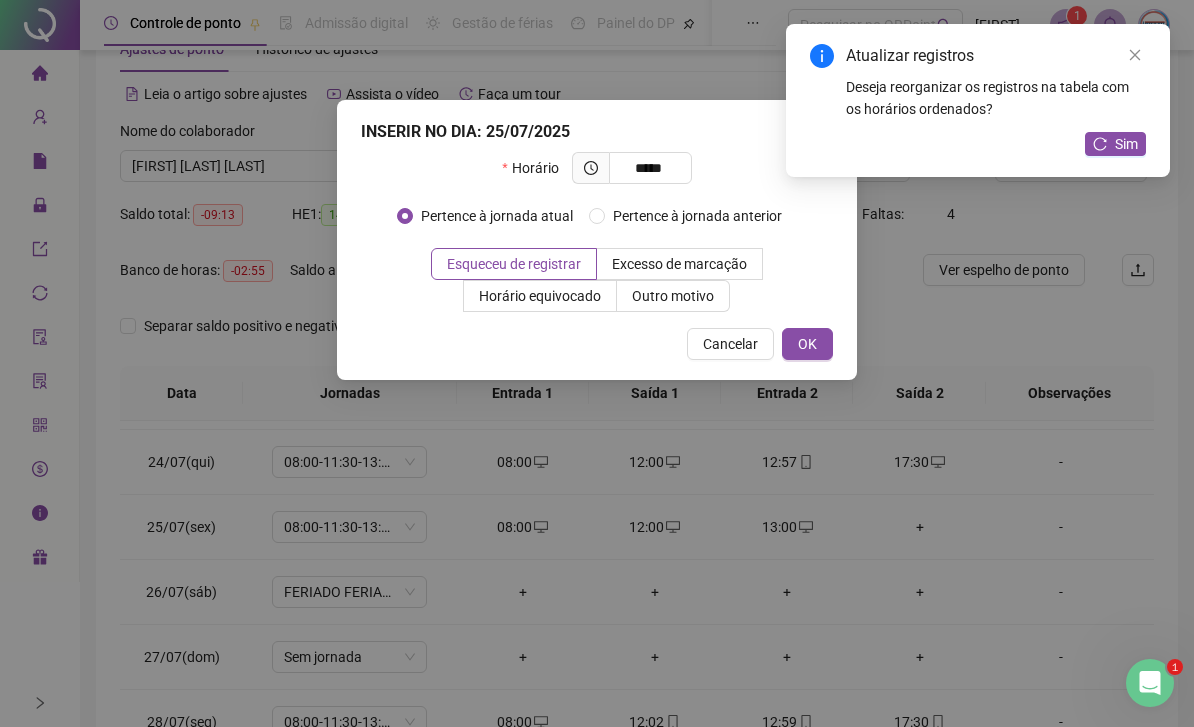 type on "*****" 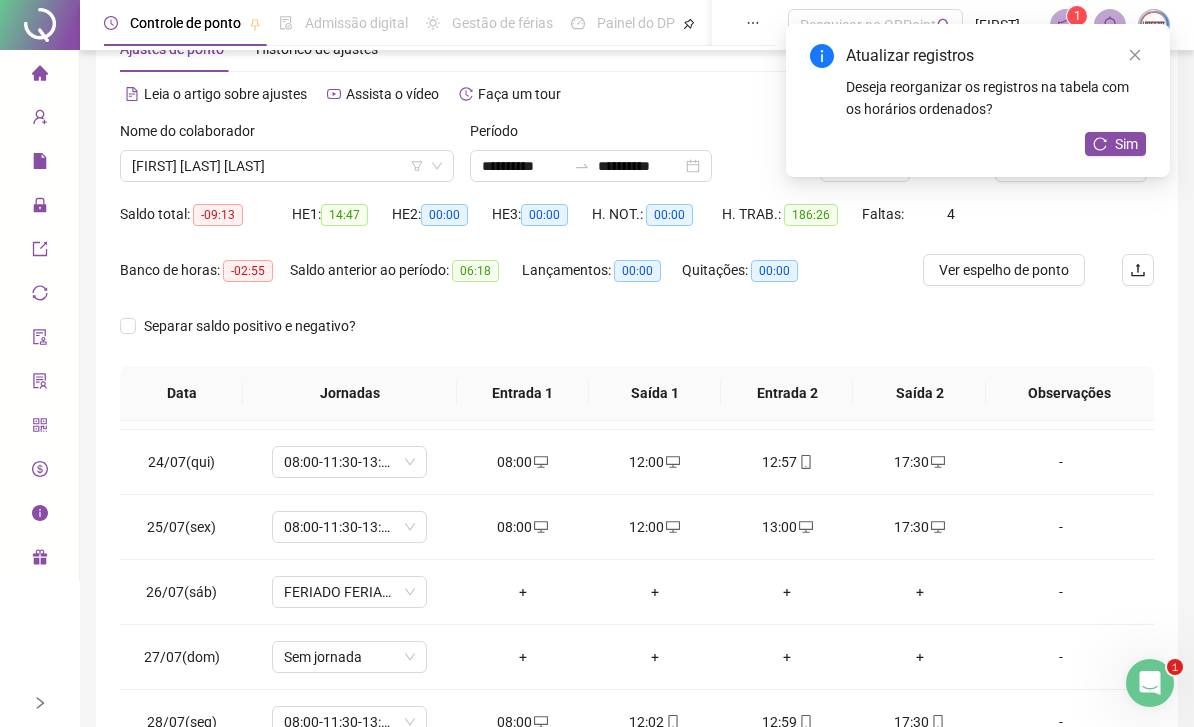 click on "Sim" at bounding box center (1126, 144) 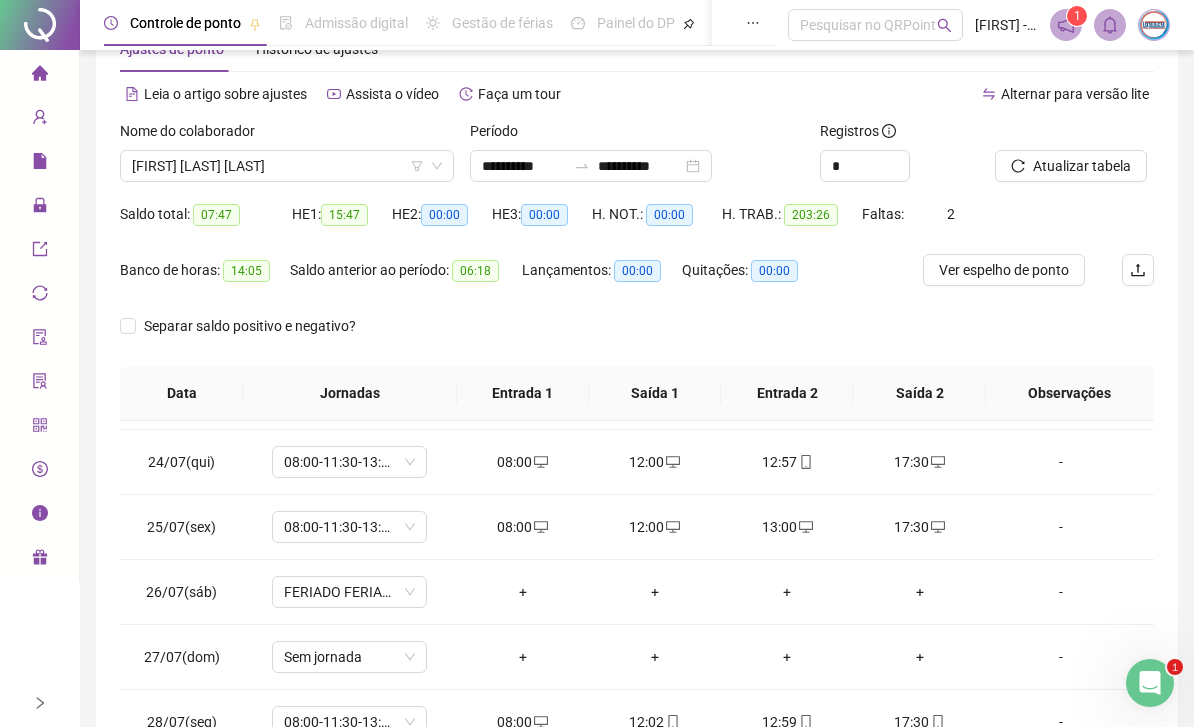 click on "[FIRST] [LAST] [LAST]" at bounding box center (287, 166) 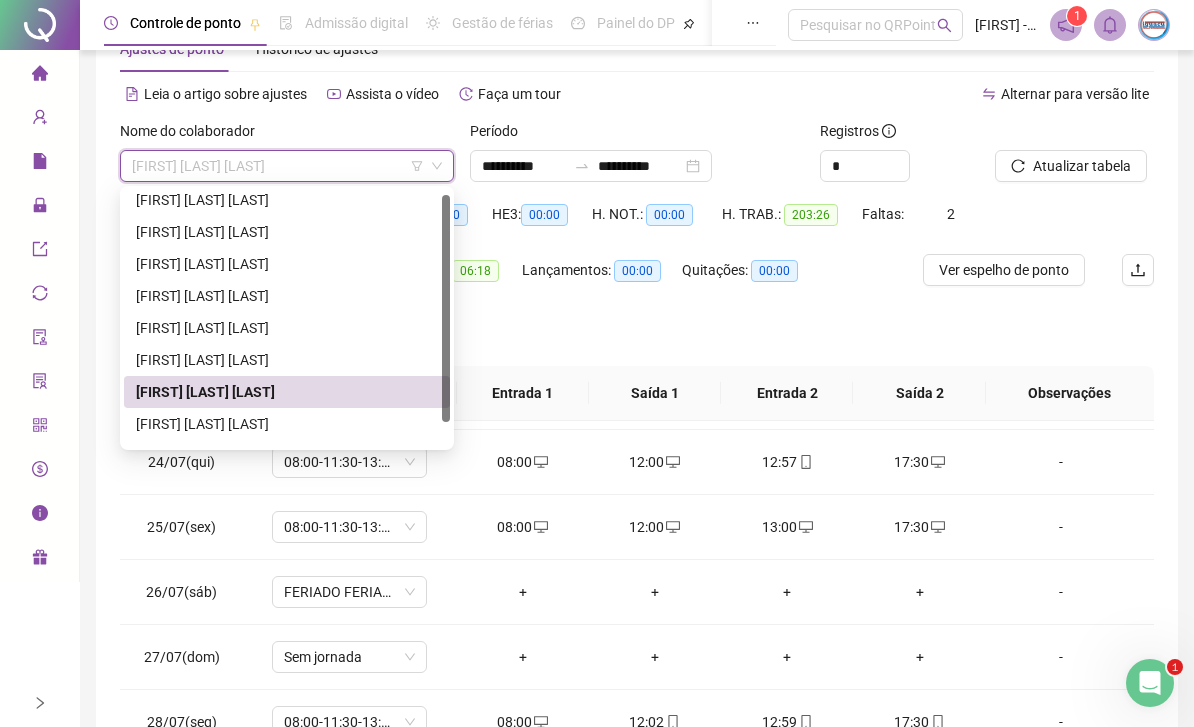 scroll, scrollTop: 0, scrollLeft: 0, axis: both 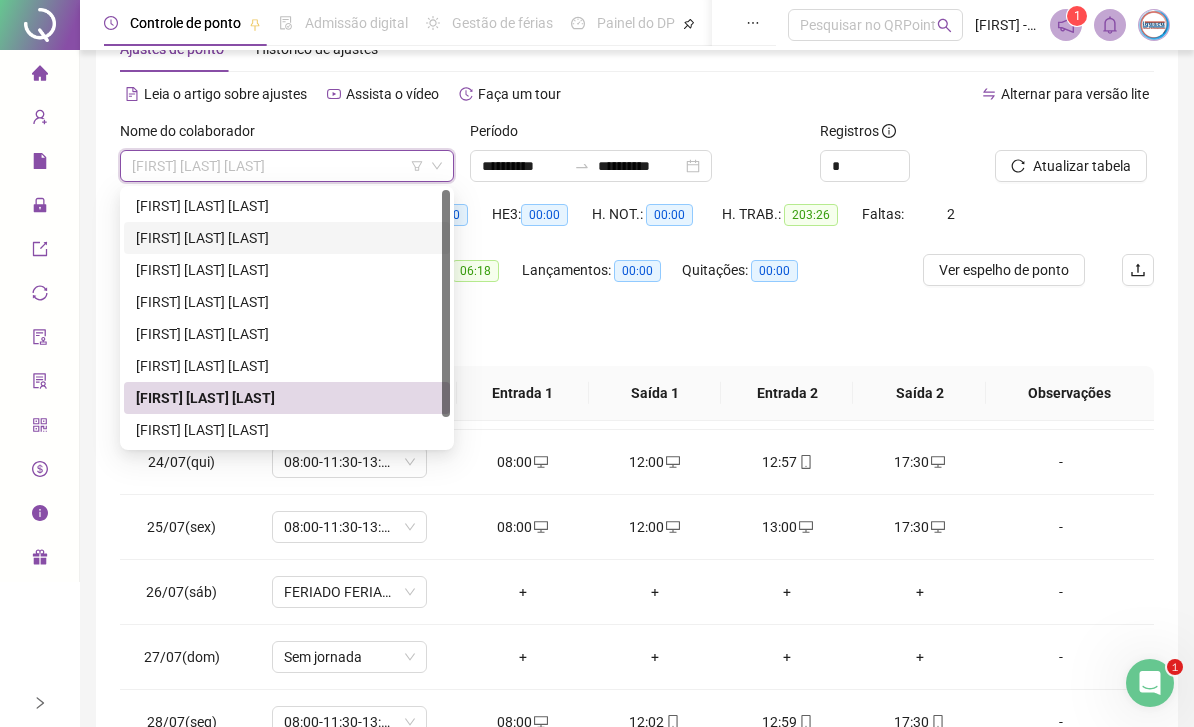 click on "[FIRST] [LAST] [LAST]" at bounding box center [287, 238] 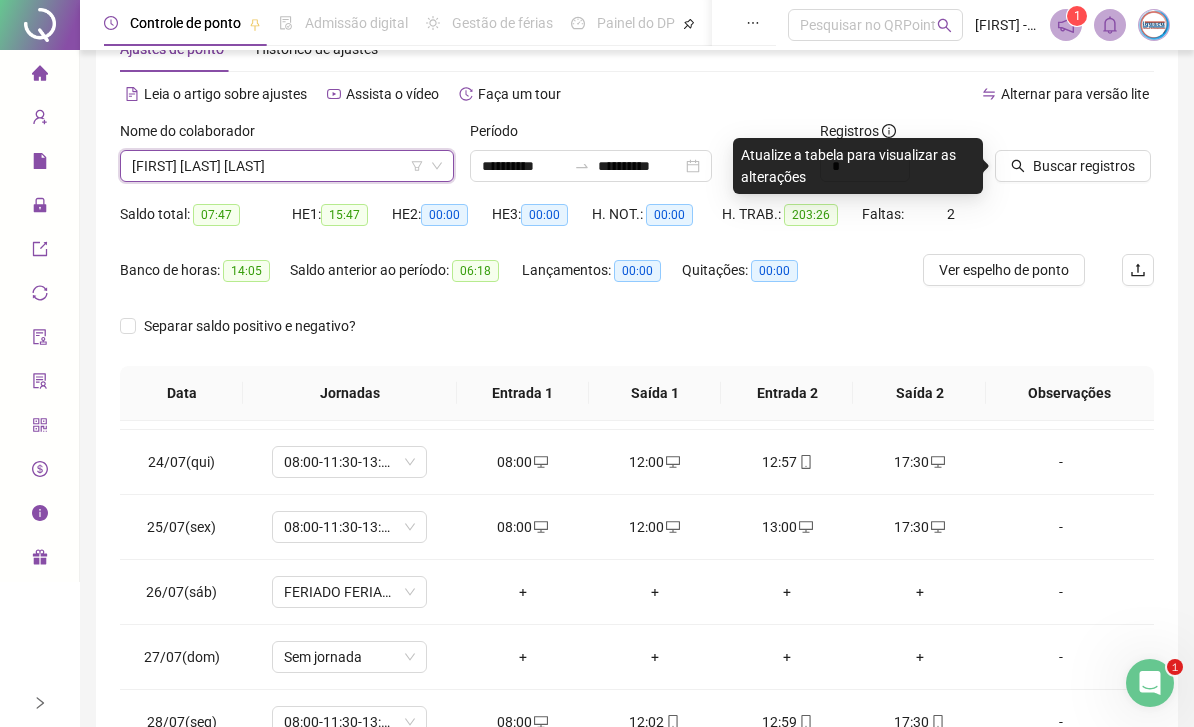 click on "Buscar registros" at bounding box center [1084, 166] 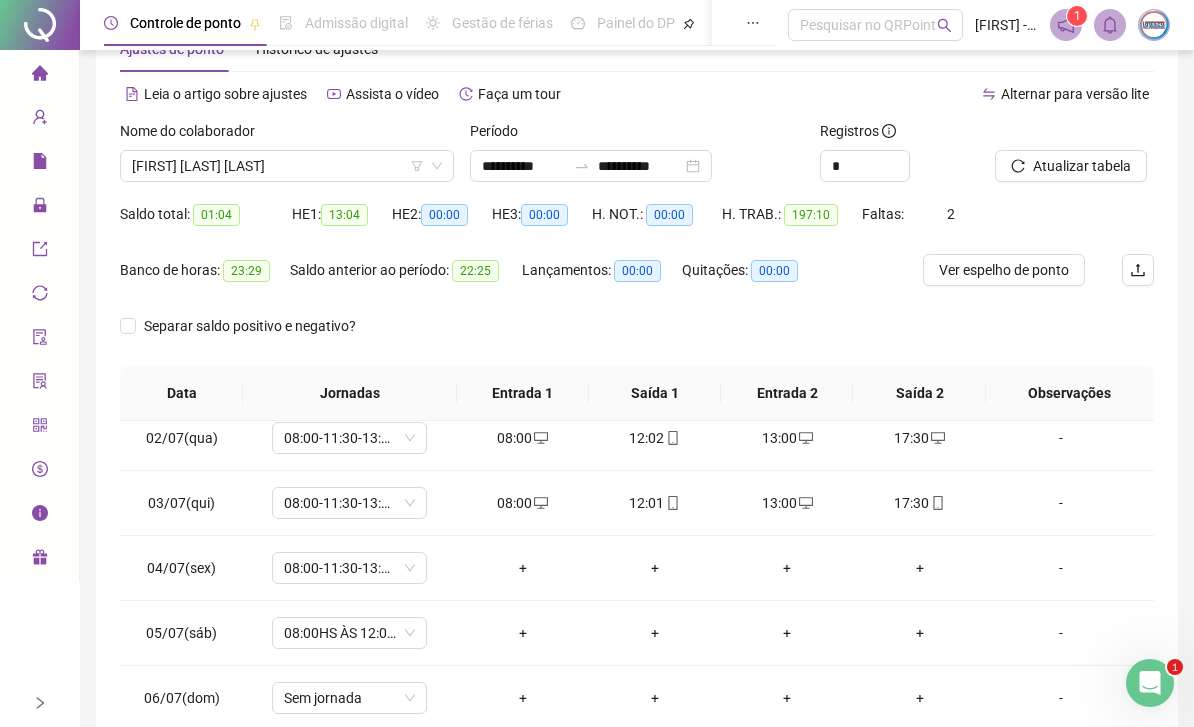 scroll, scrollTop: 108, scrollLeft: 0, axis: vertical 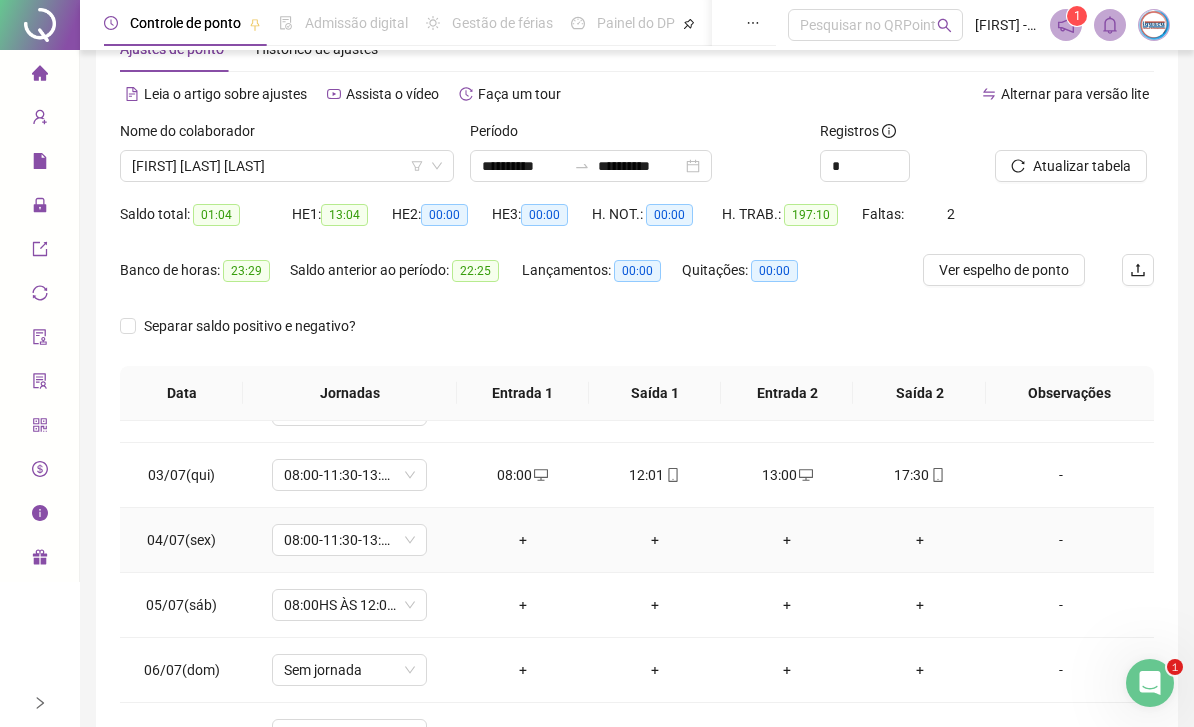 click on "+" at bounding box center [522, 540] 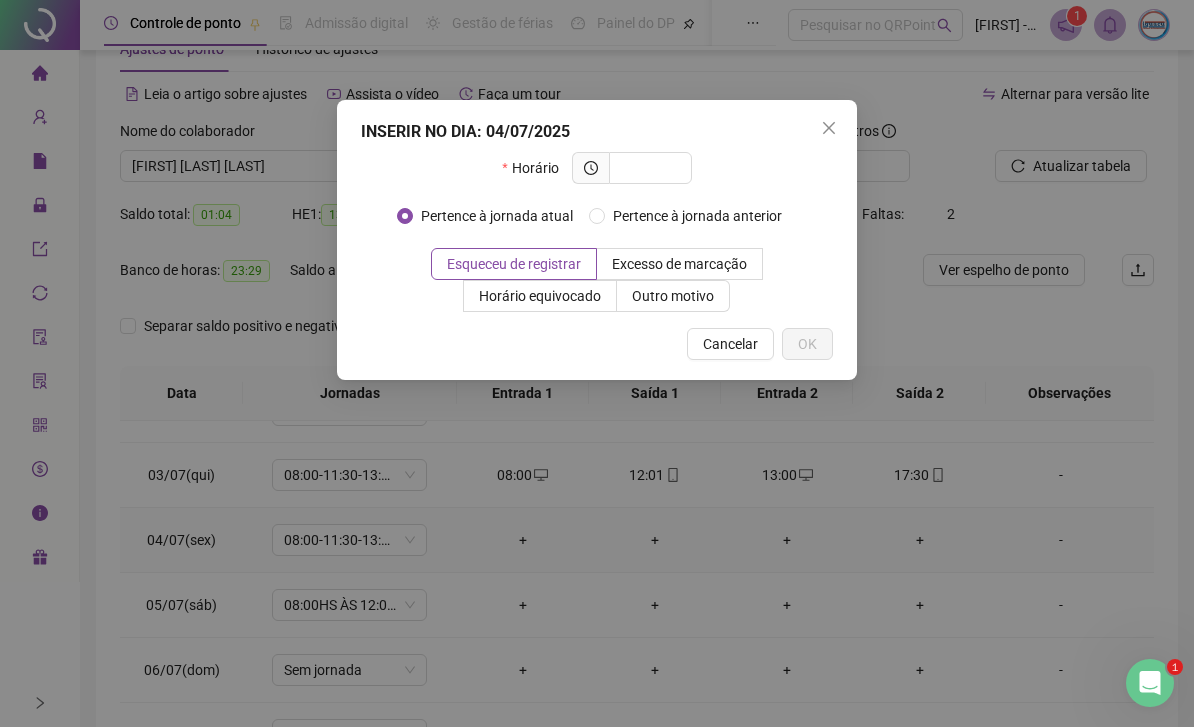 click on "INSERIR NO DIA :   04/07/2025 Horário Pertence à jornada atual Pertence à jornada anterior Esqueceu de registrar Excesso de marcação Horário equivocado Outro motivo Motivo Cancelar OK" at bounding box center (597, 363) 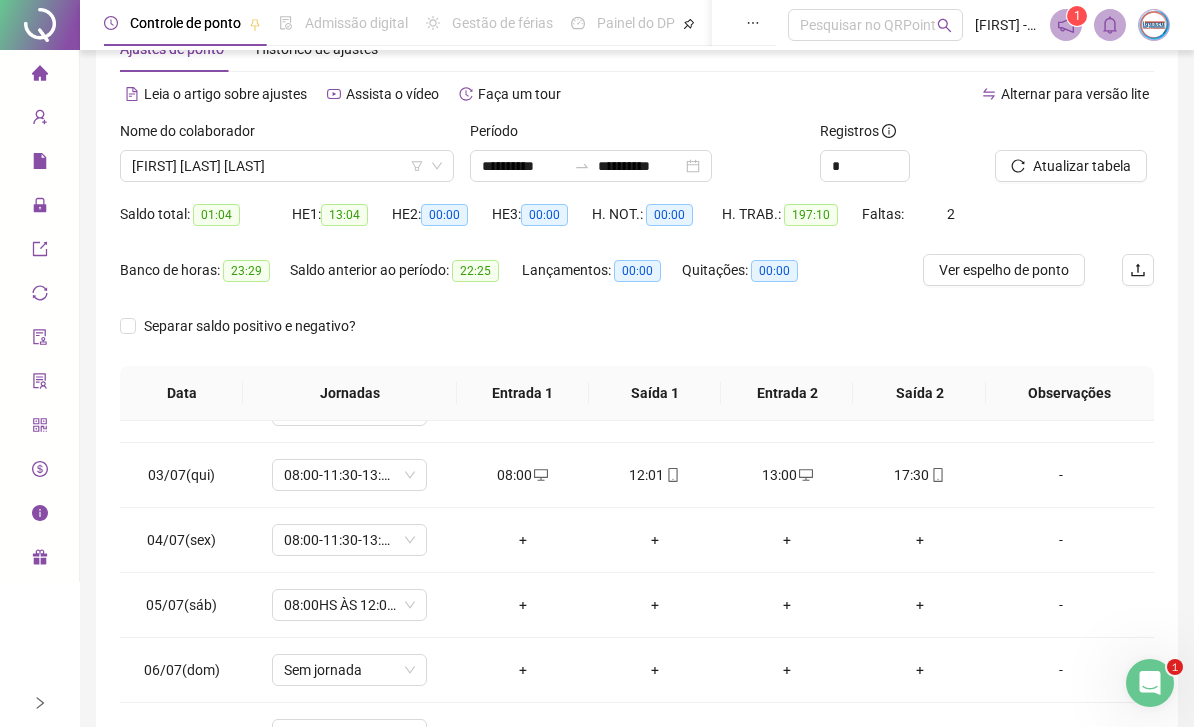 click on "08:00-11:30-13:00-17:30" at bounding box center (349, 540) 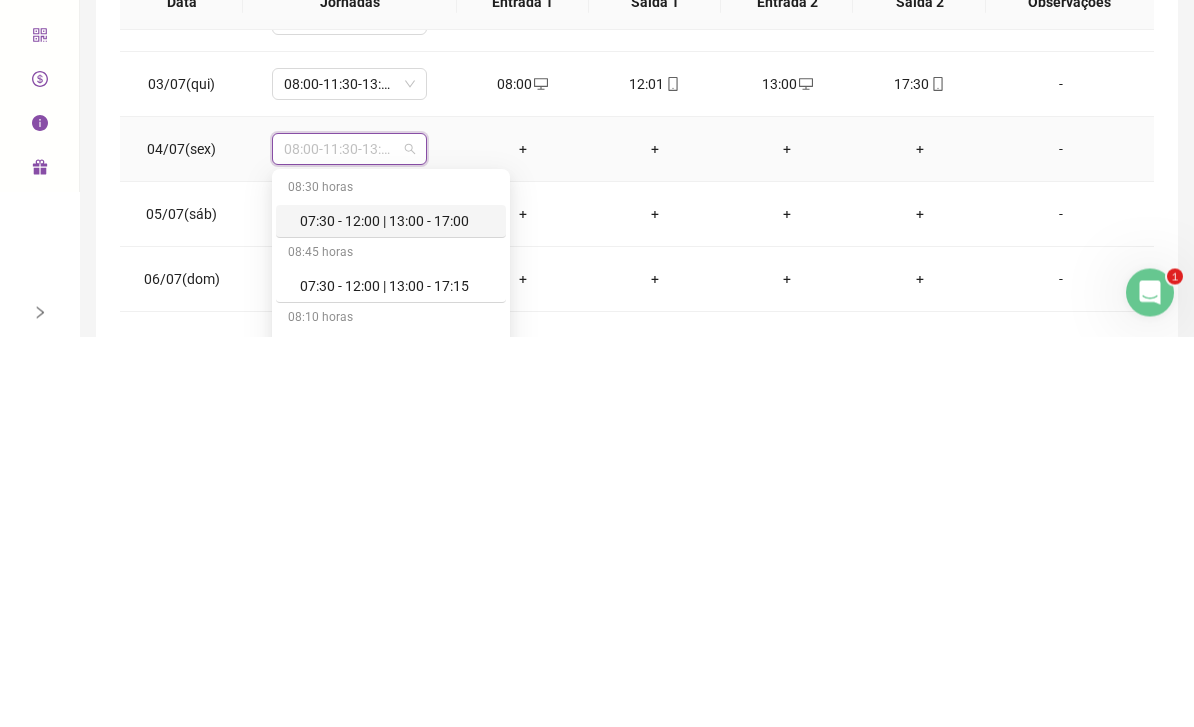 scroll, scrollTop: 295, scrollLeft: 0, axis: vertical 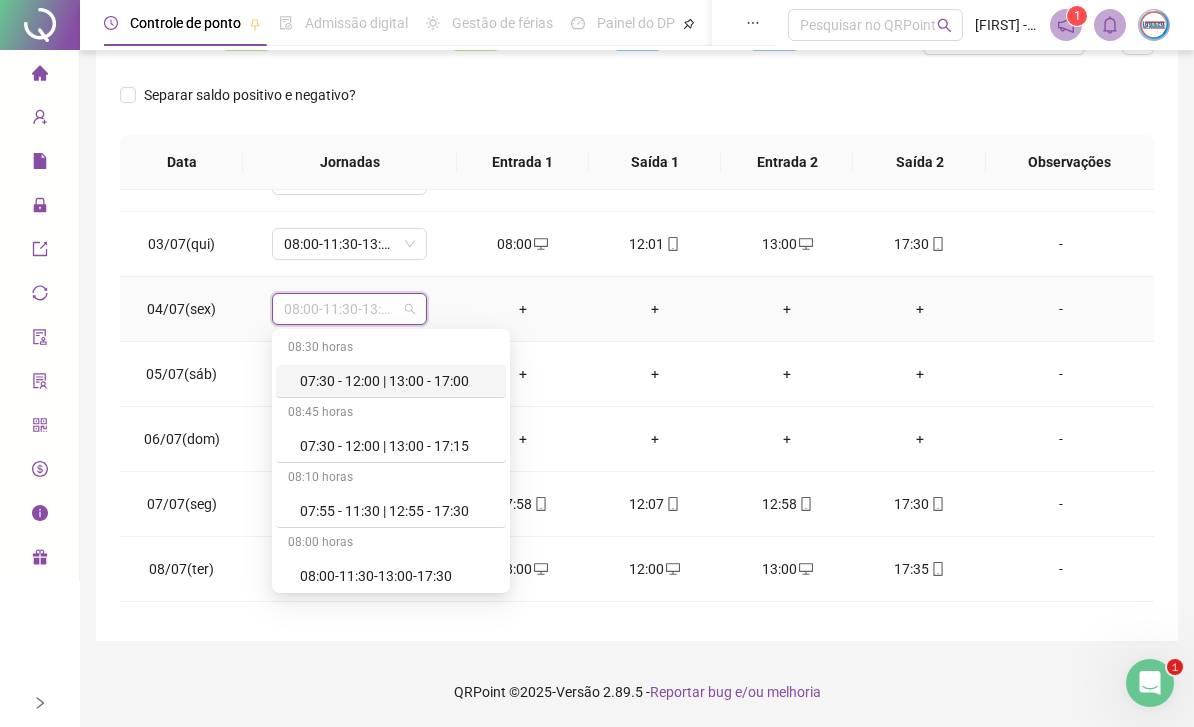 click on "+" at bounding box center (655, 439) 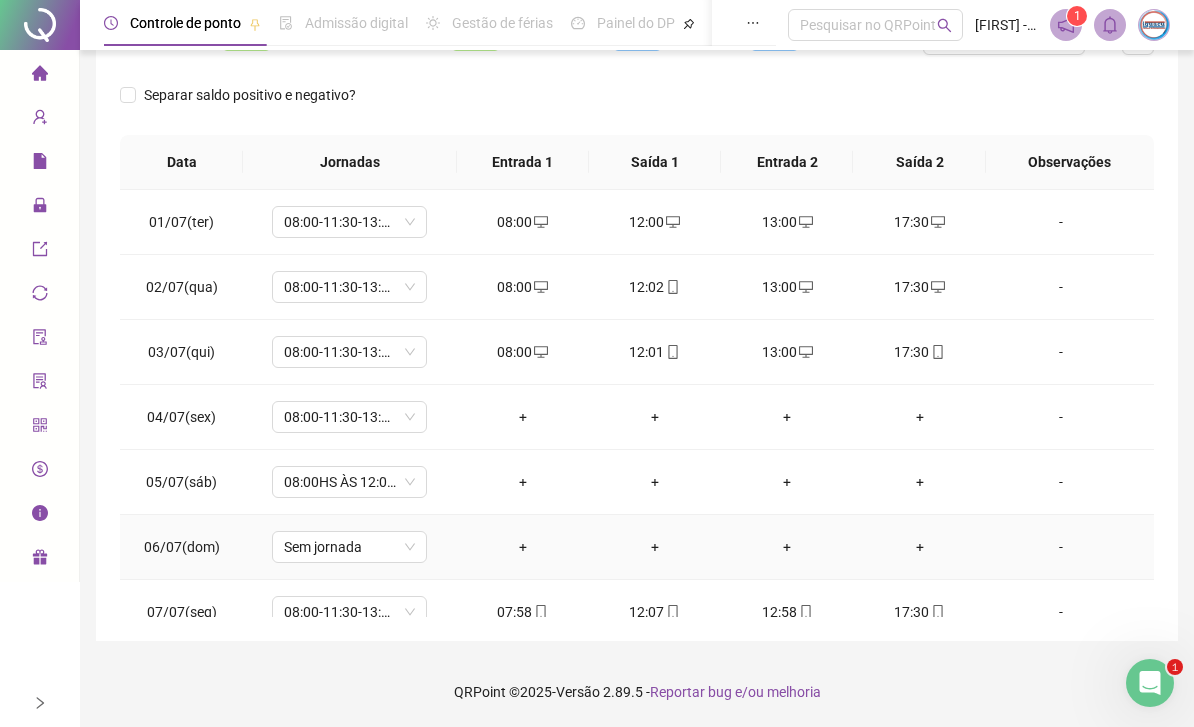 scroll, scrollTop: 0, scrollLeft: 0, axis: both 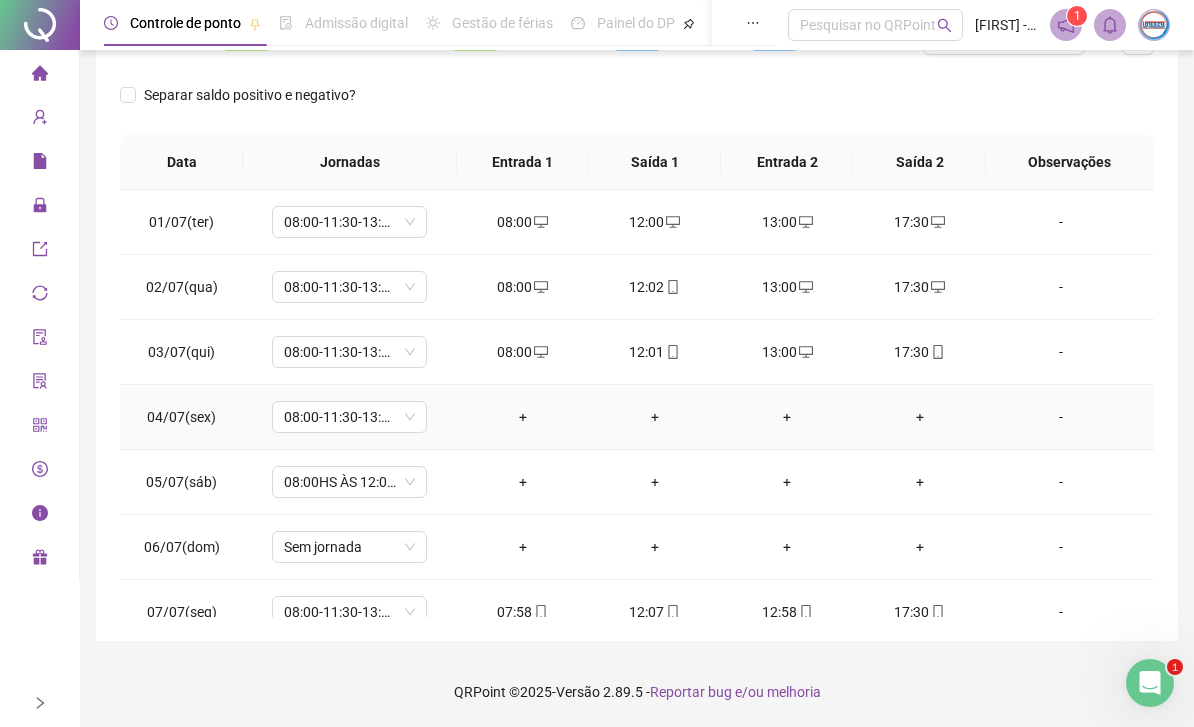 click on "08:00-11:30-13:00-17:30" at bounding box center [349, 417] 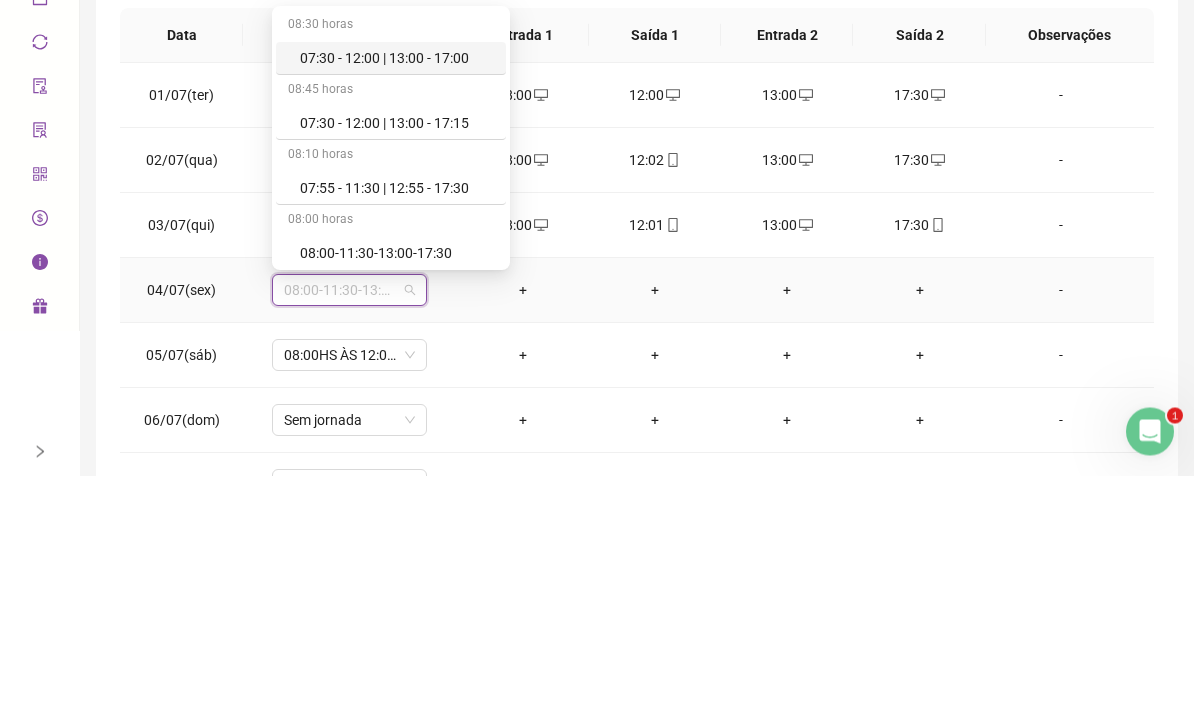 scroll, scrollTop: 231, scrollLeft: 0, axis: vertical 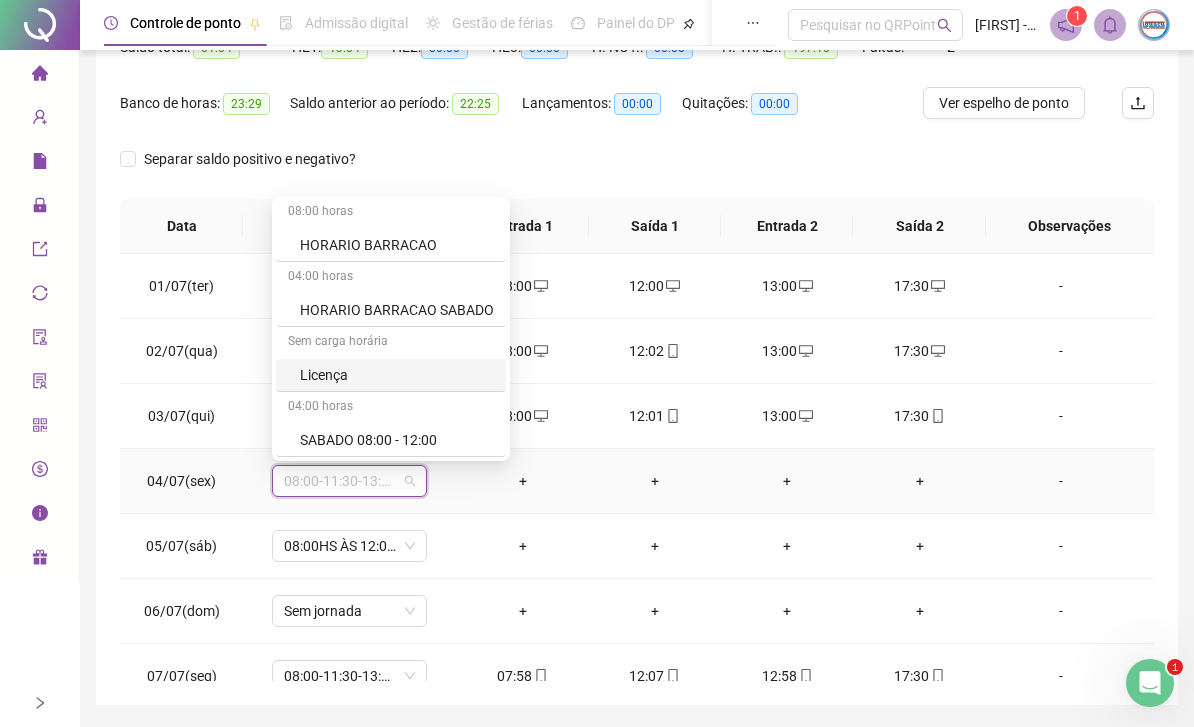click on "Licença" at bounding box center (397, 375) 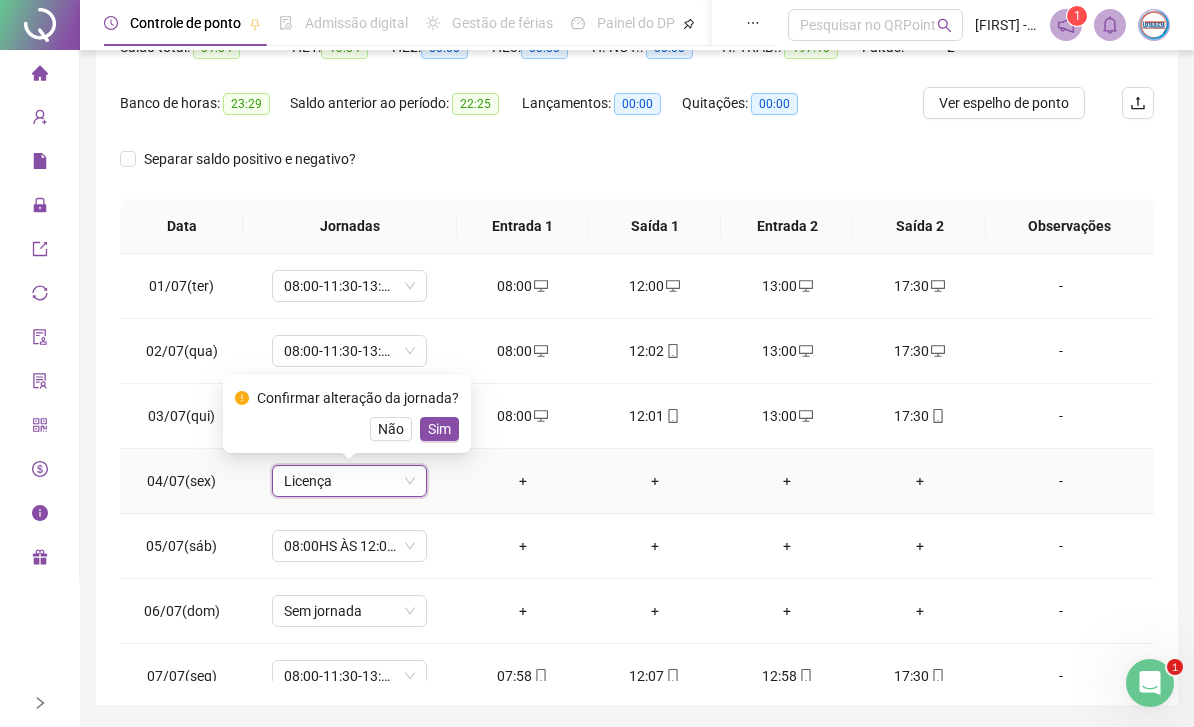 click on "Sim" at bounding box center [439, 429] 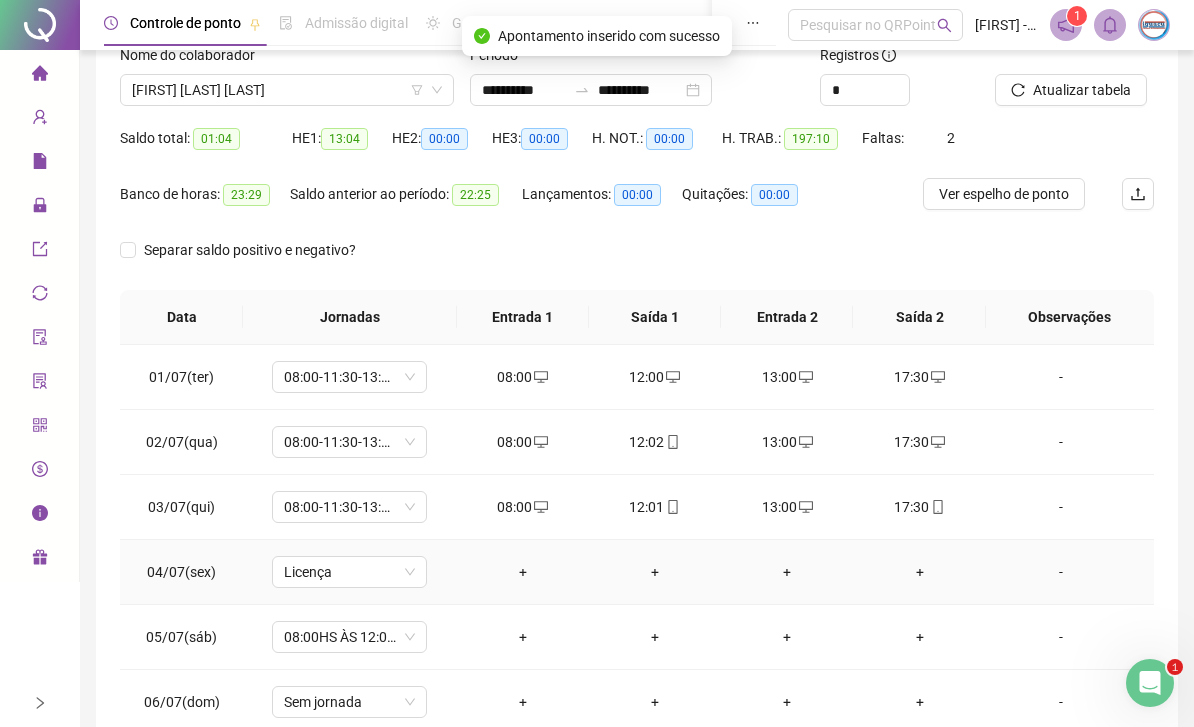 scroll, scrollTop: 139, scrollLeft: 0, axis: vertical 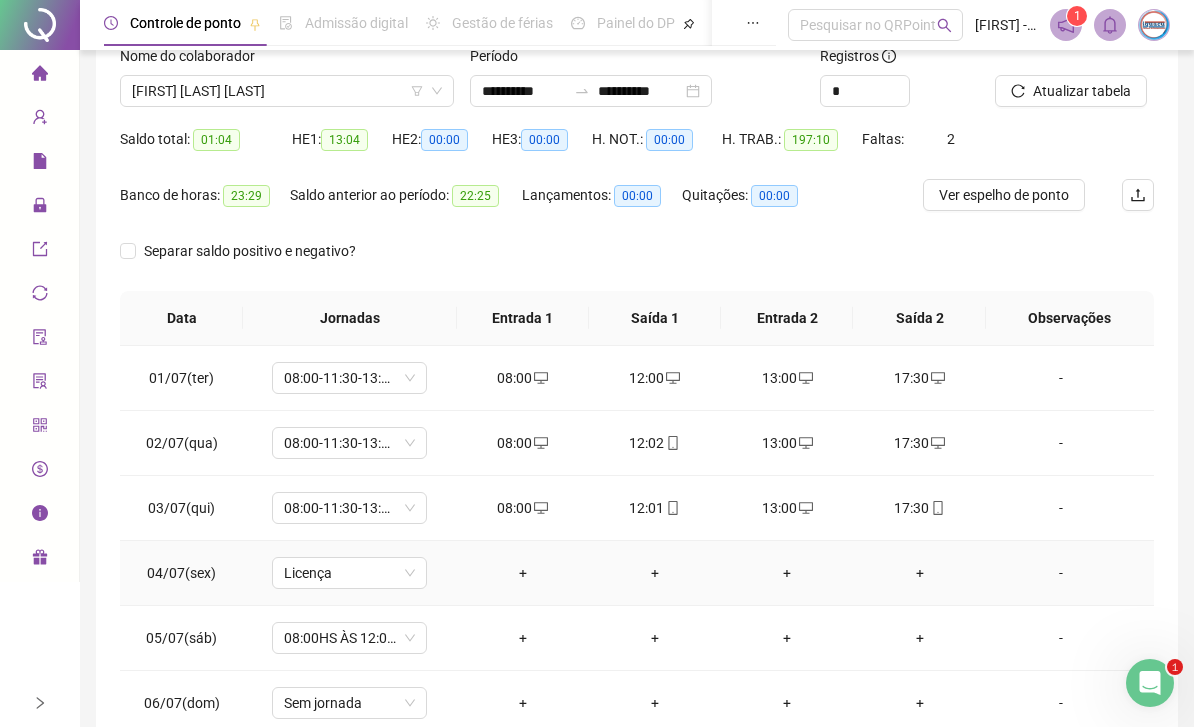 click on "Ver espelho de ponto" at bounding box center (1004, 195) 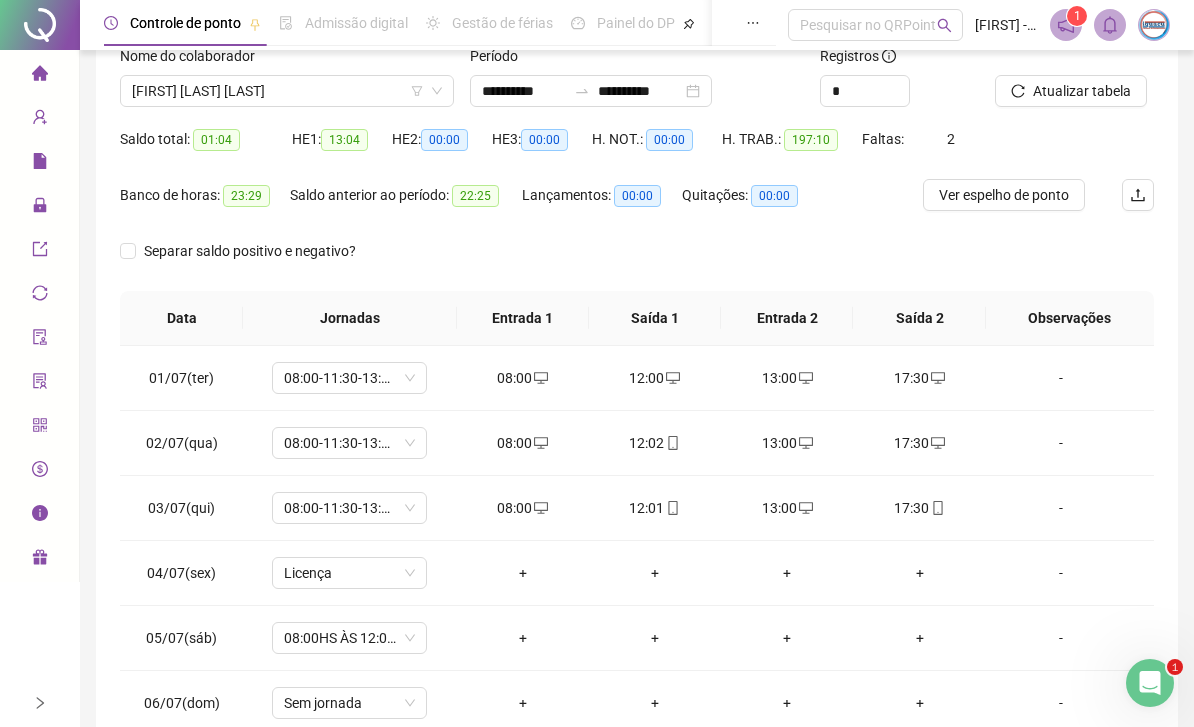 click on "Atualizar tabela" at bounding box center (1082, 91) 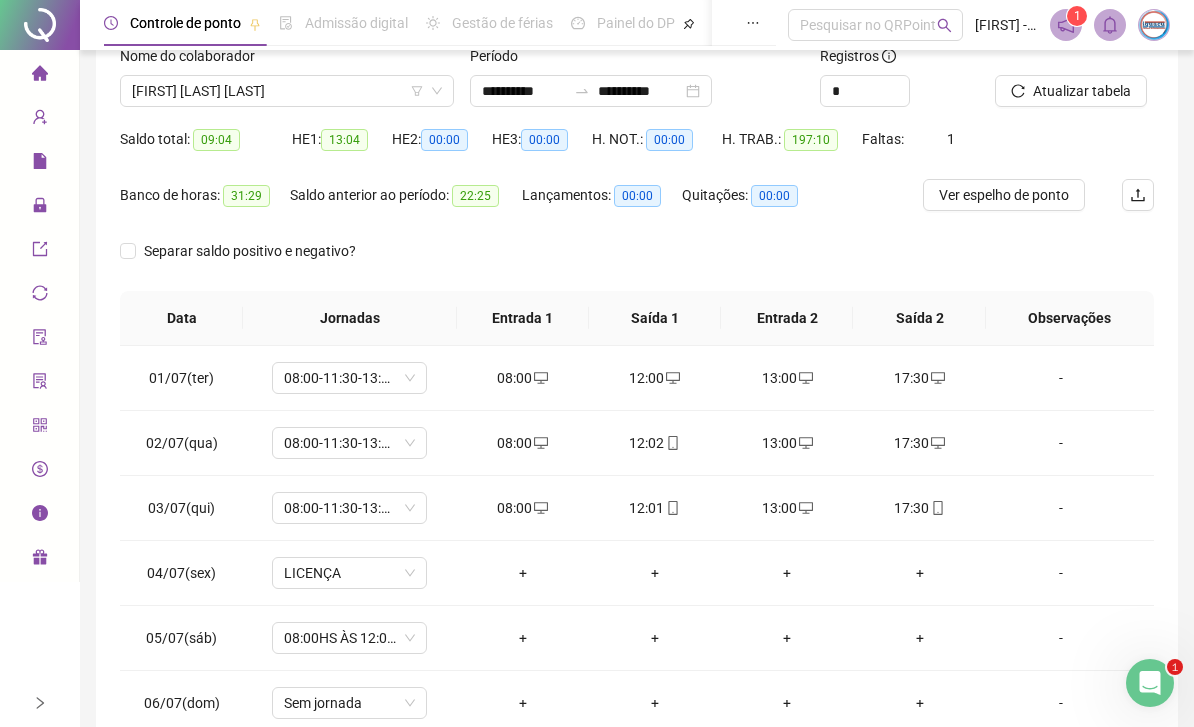 scroll, scrollTop: 0, scrollLeft: 0, axis: both 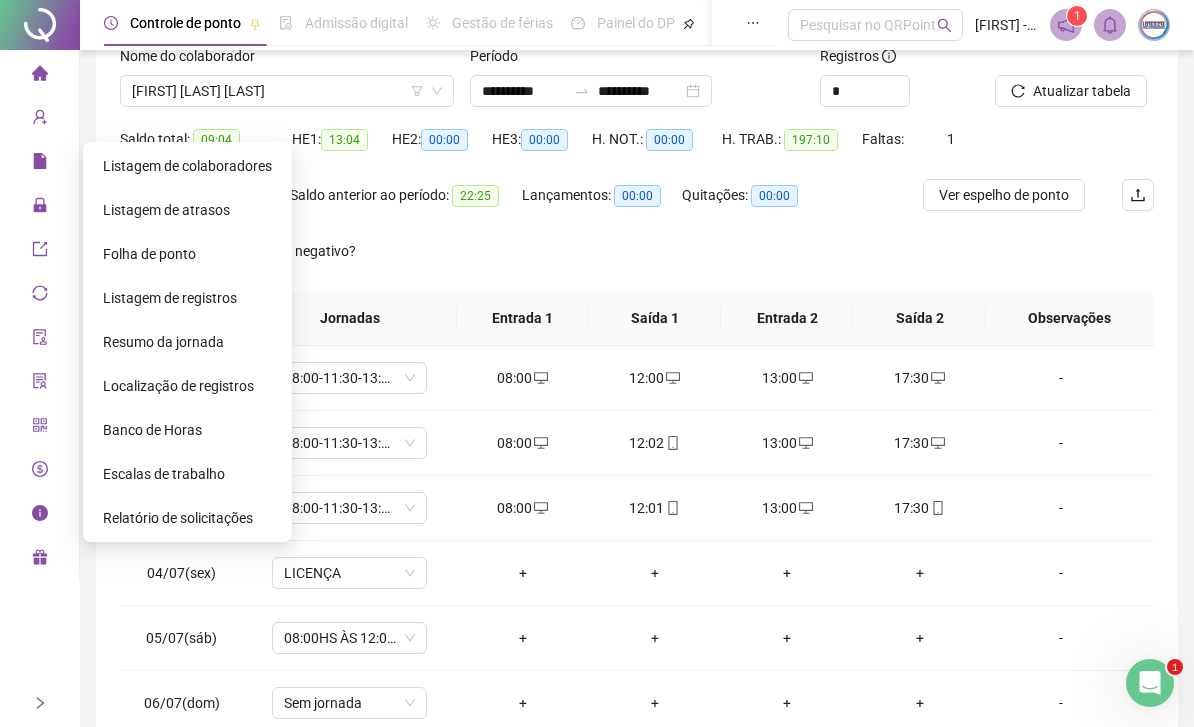 click on "Folha de ponto" at bounding box center (187, 254) 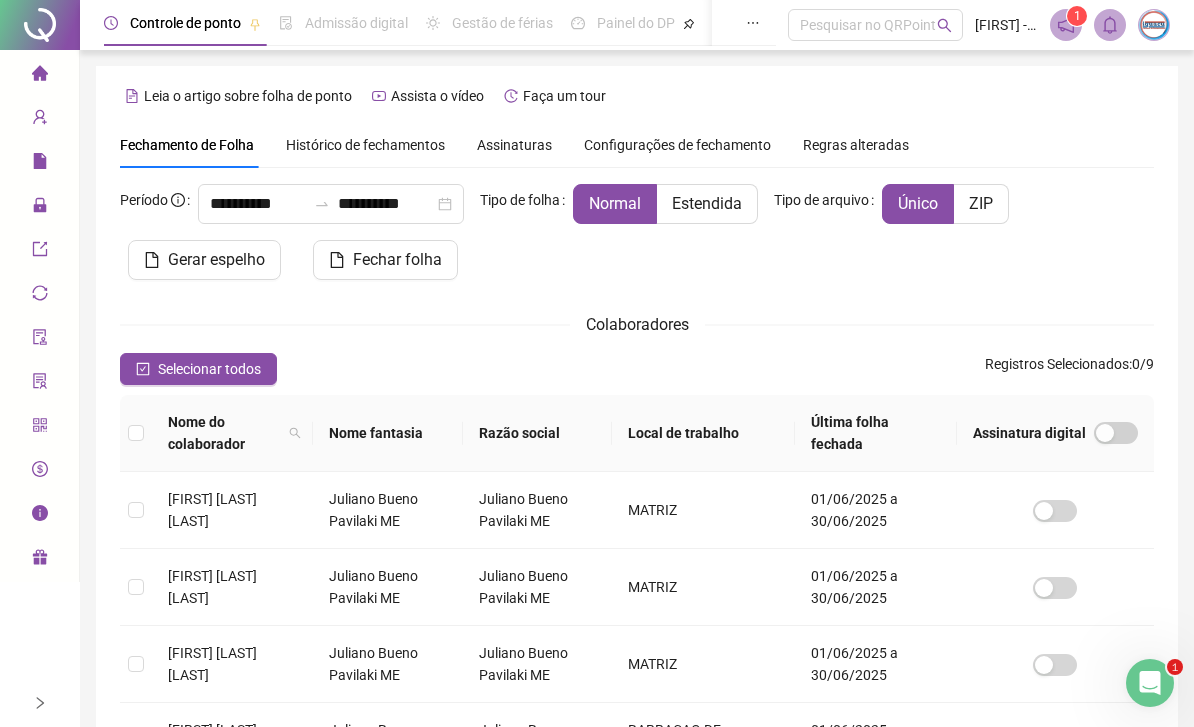scroll, scrollTop: 38, scrollLeft: 0, axis: vertical 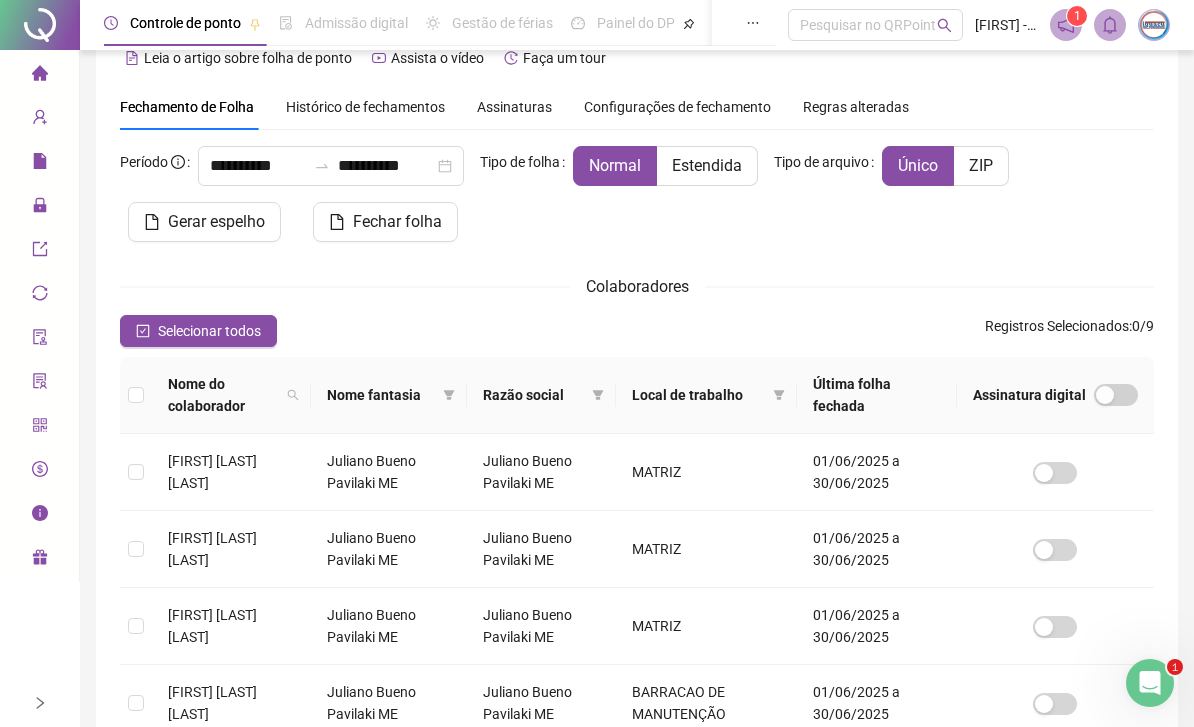 click on "Selecionar todos" at bounding box center (209, 331) 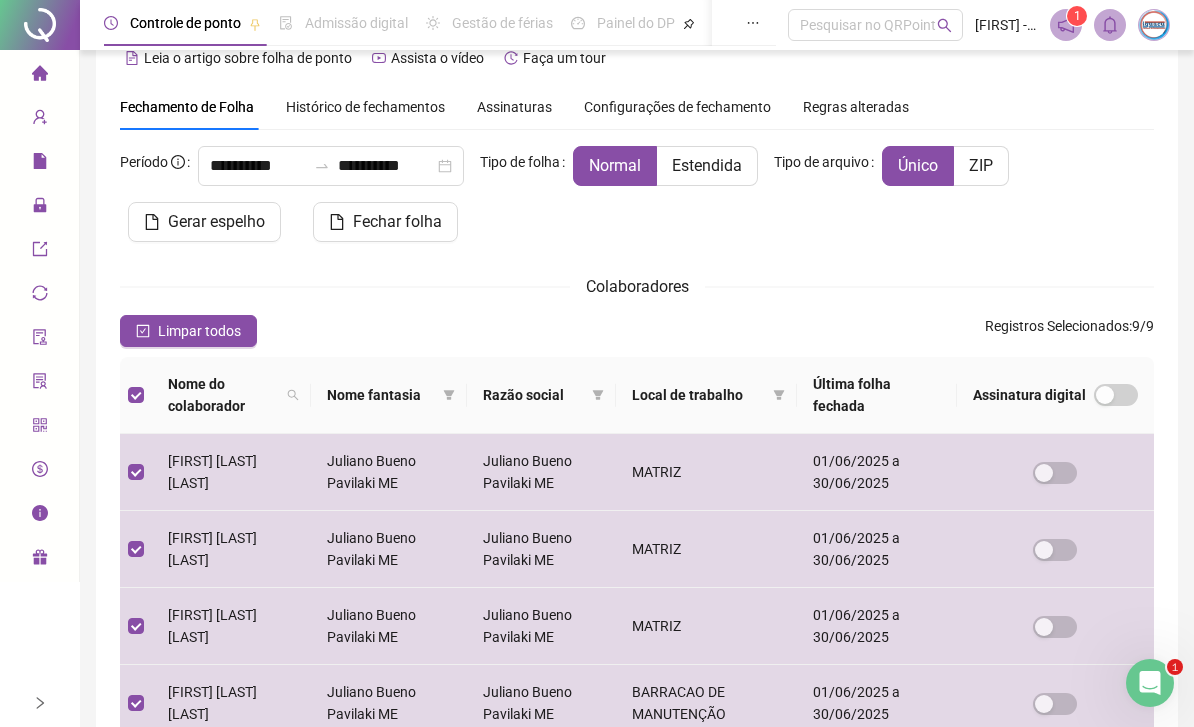 click on "Fechar folha" at bounding box center [397, 222] 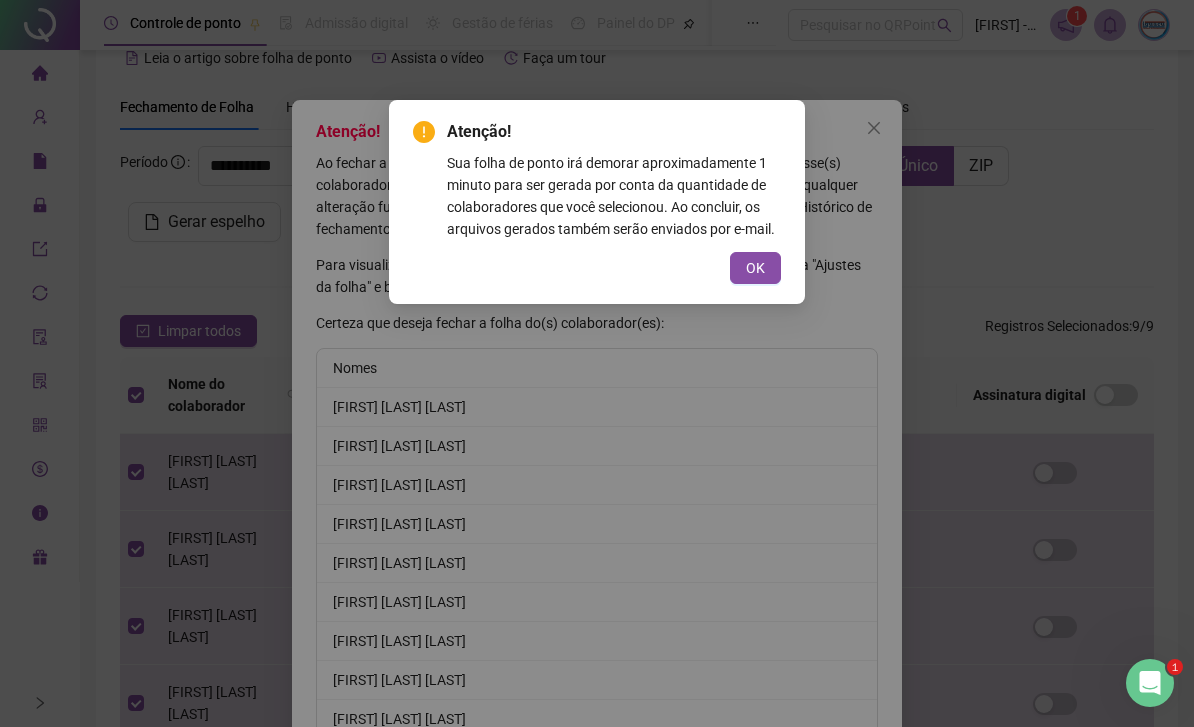 click on "OK" at bounding box center [755, 268] 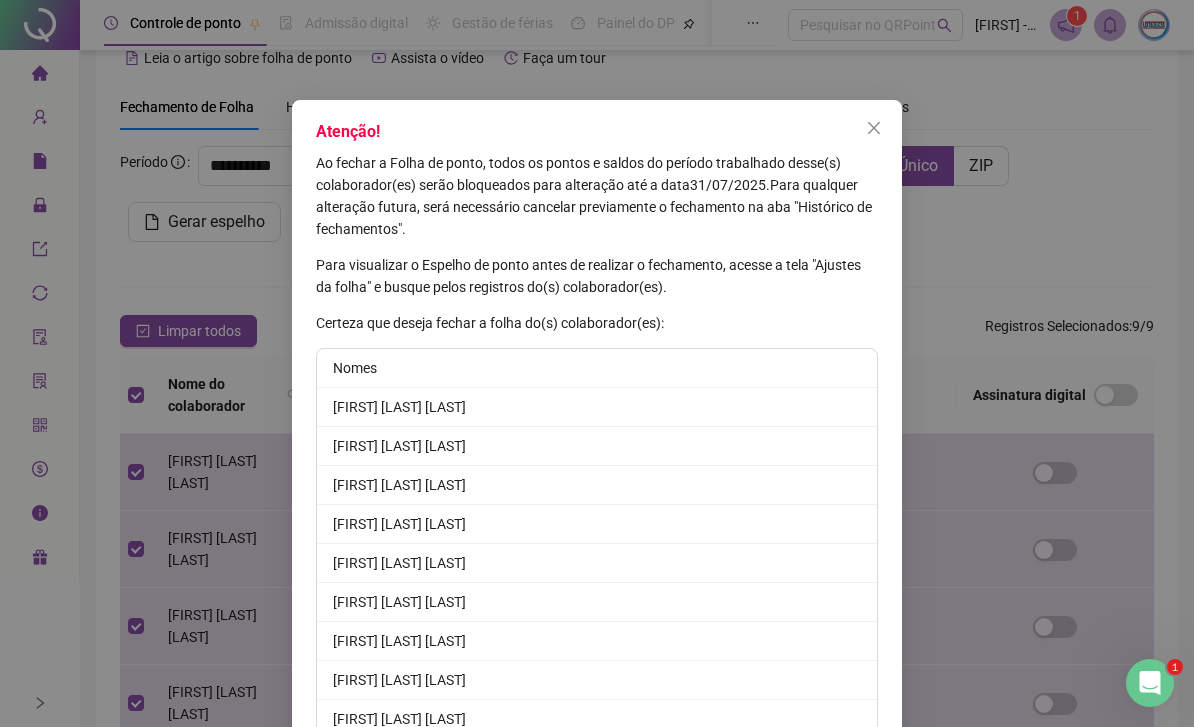 click on "Sim, confirmar fechamento" at bounding box center [778, 767] 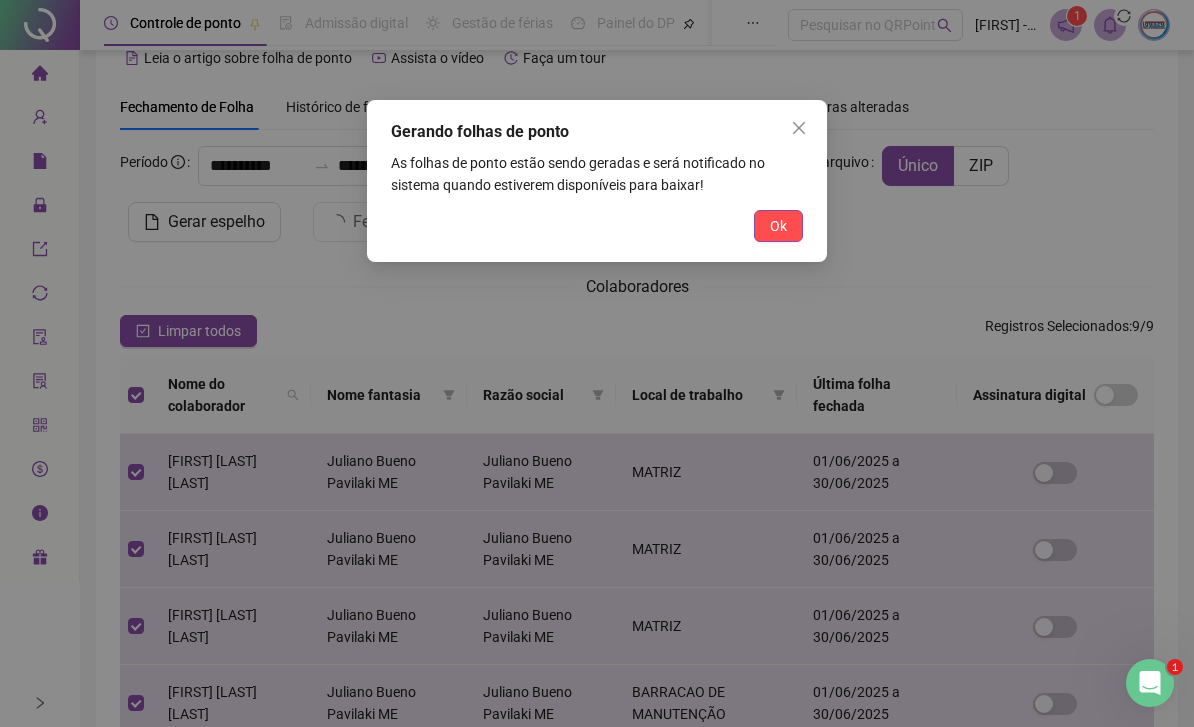 click on "Ok" at bounding box center (778, 226) 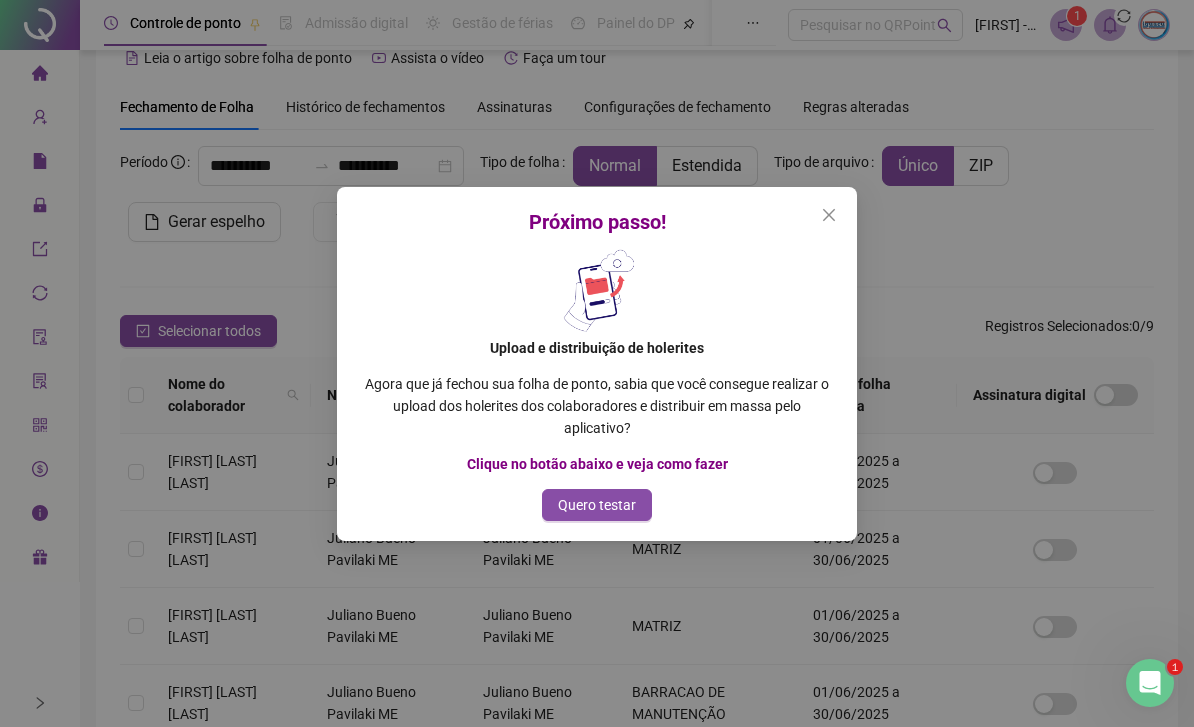 click 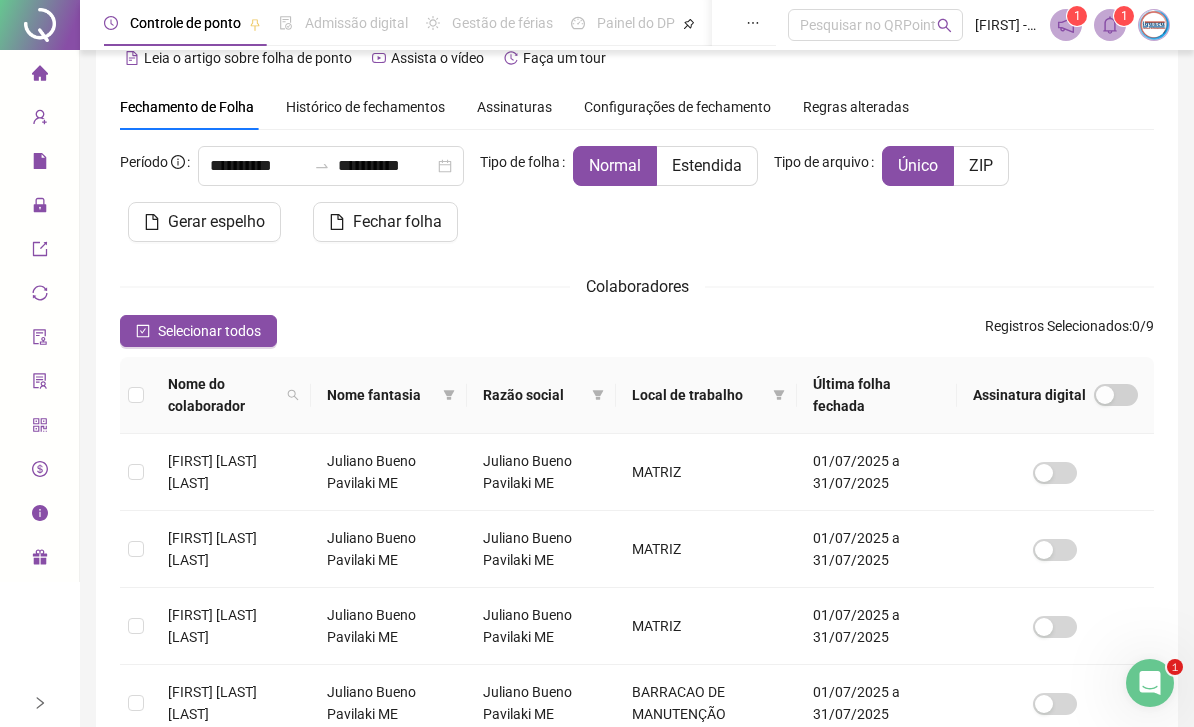 click 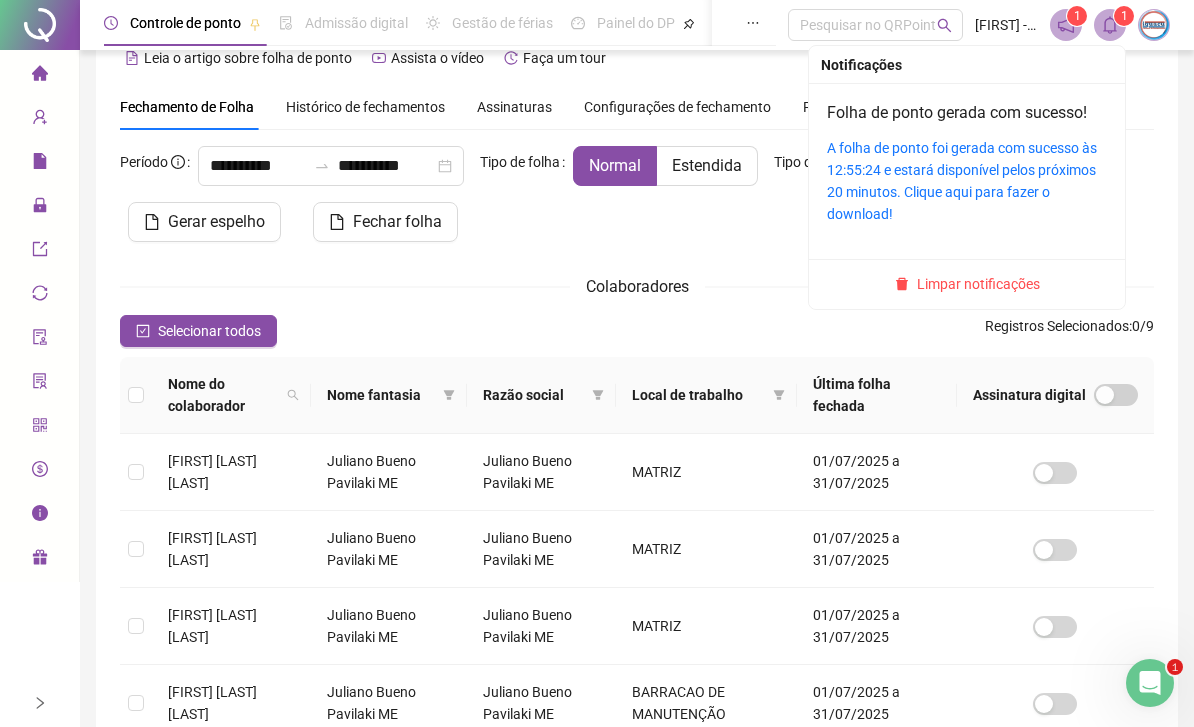 click on "A folha de ponto foi gerada com sucesso às 12:55:24 e estará disponível pelos próximos 20 minutos.
Clique aqui para fazer o download!" at bounding box center (962, 181) 